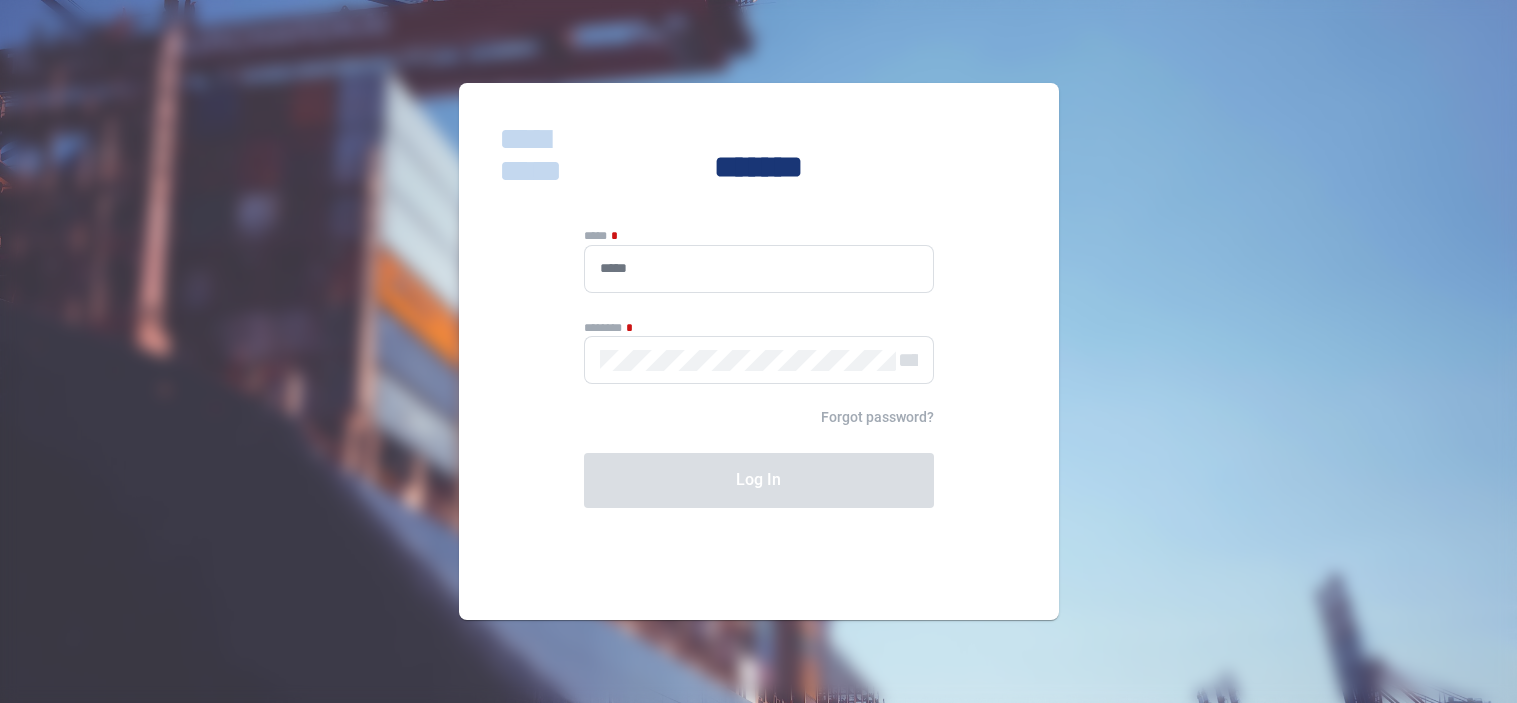 scroll, scrollTop: 0, scrollLeft: 0, axis: both 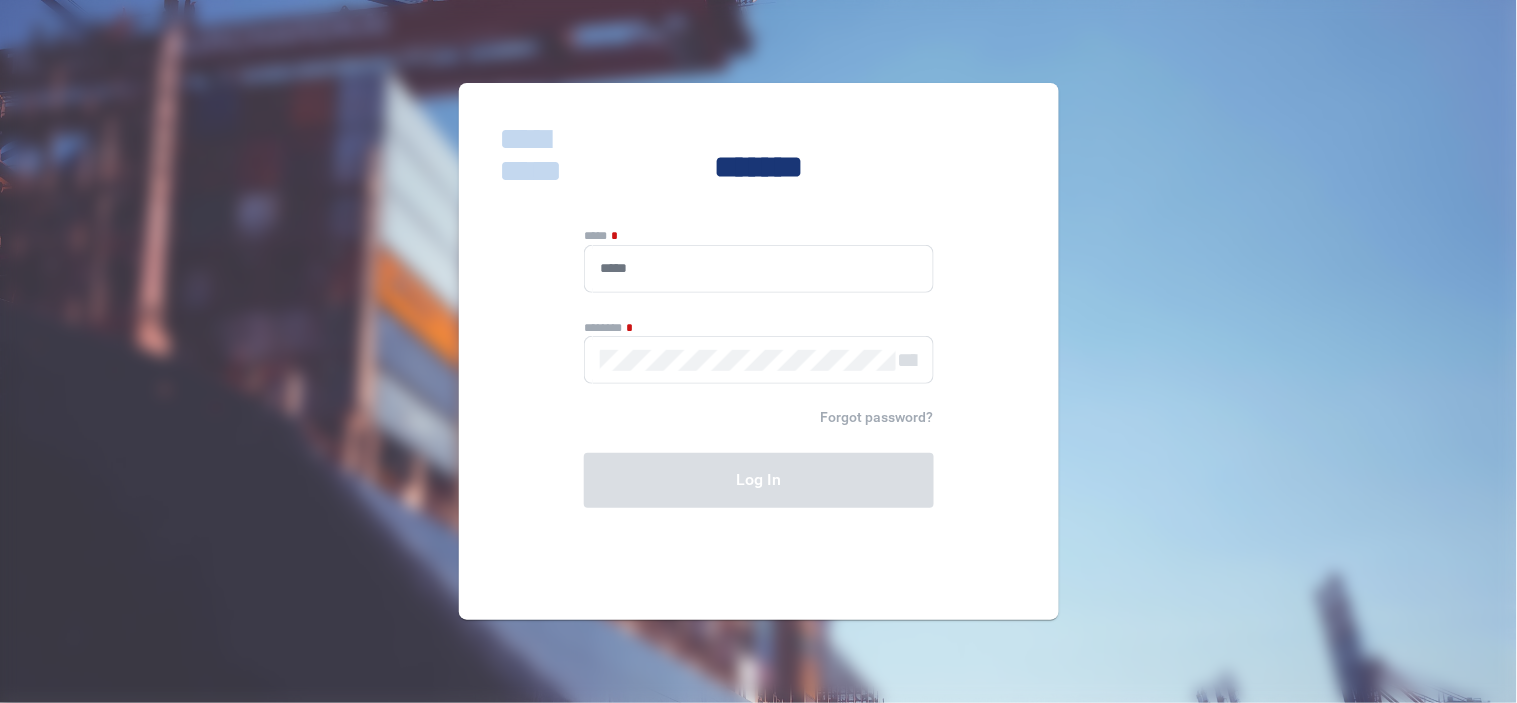 type on "**********" 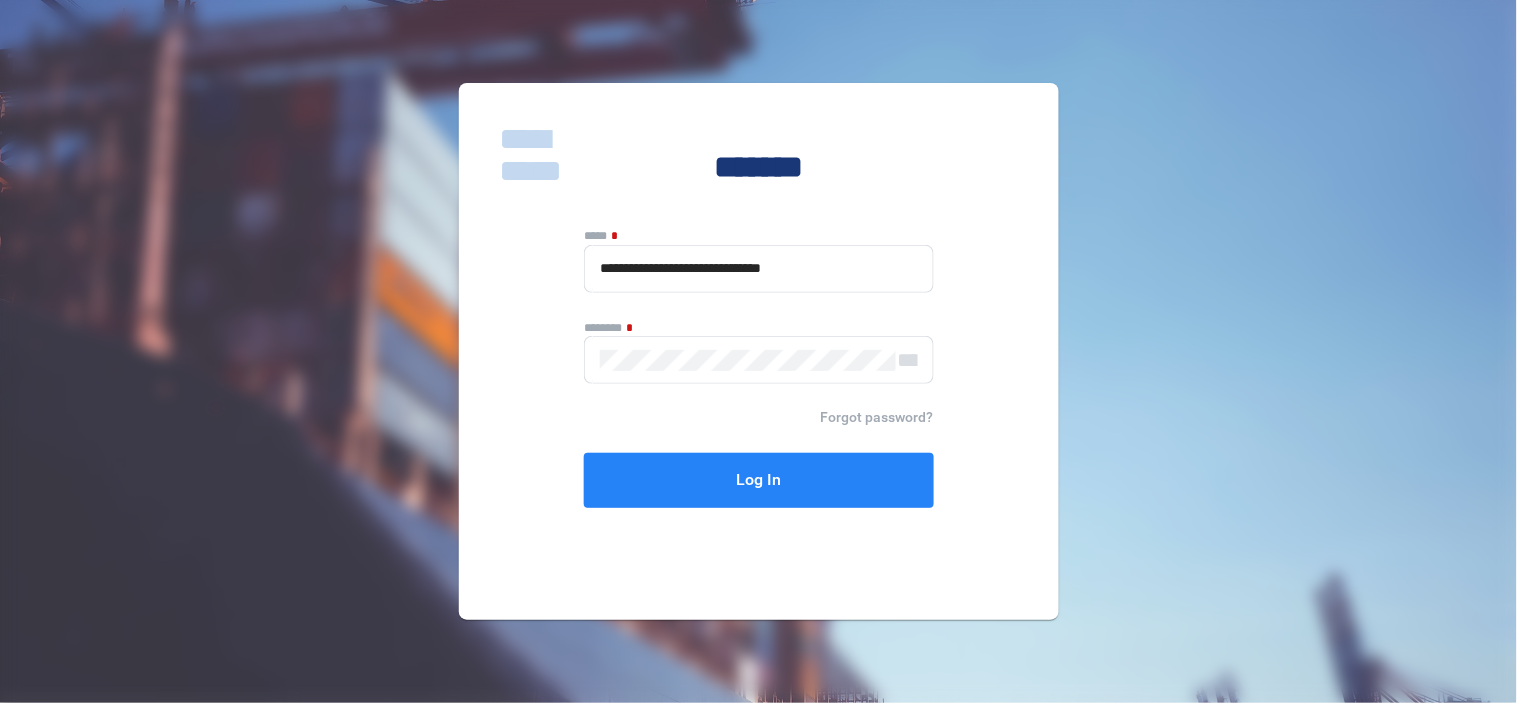 click on "Log In" 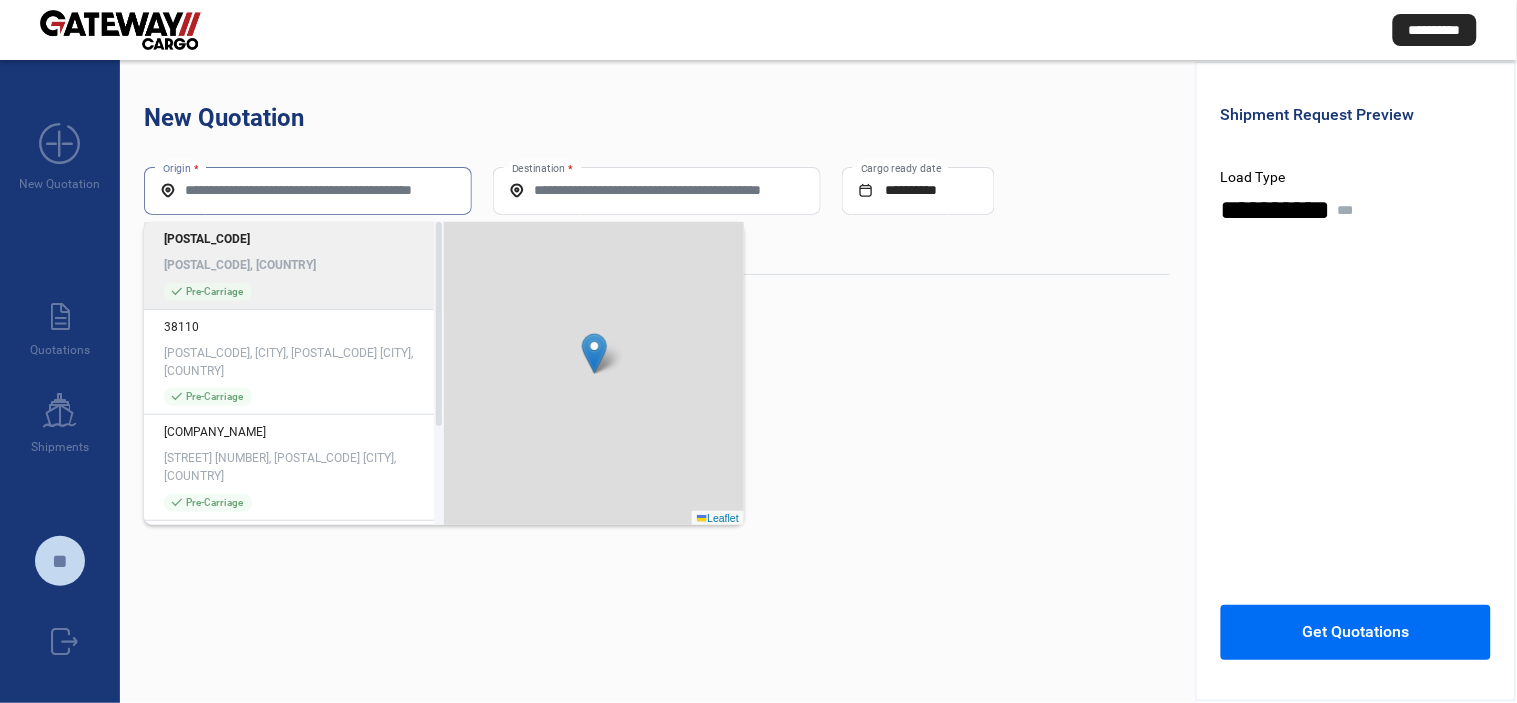 click on "Origin *" at bounding box center (308, 190) 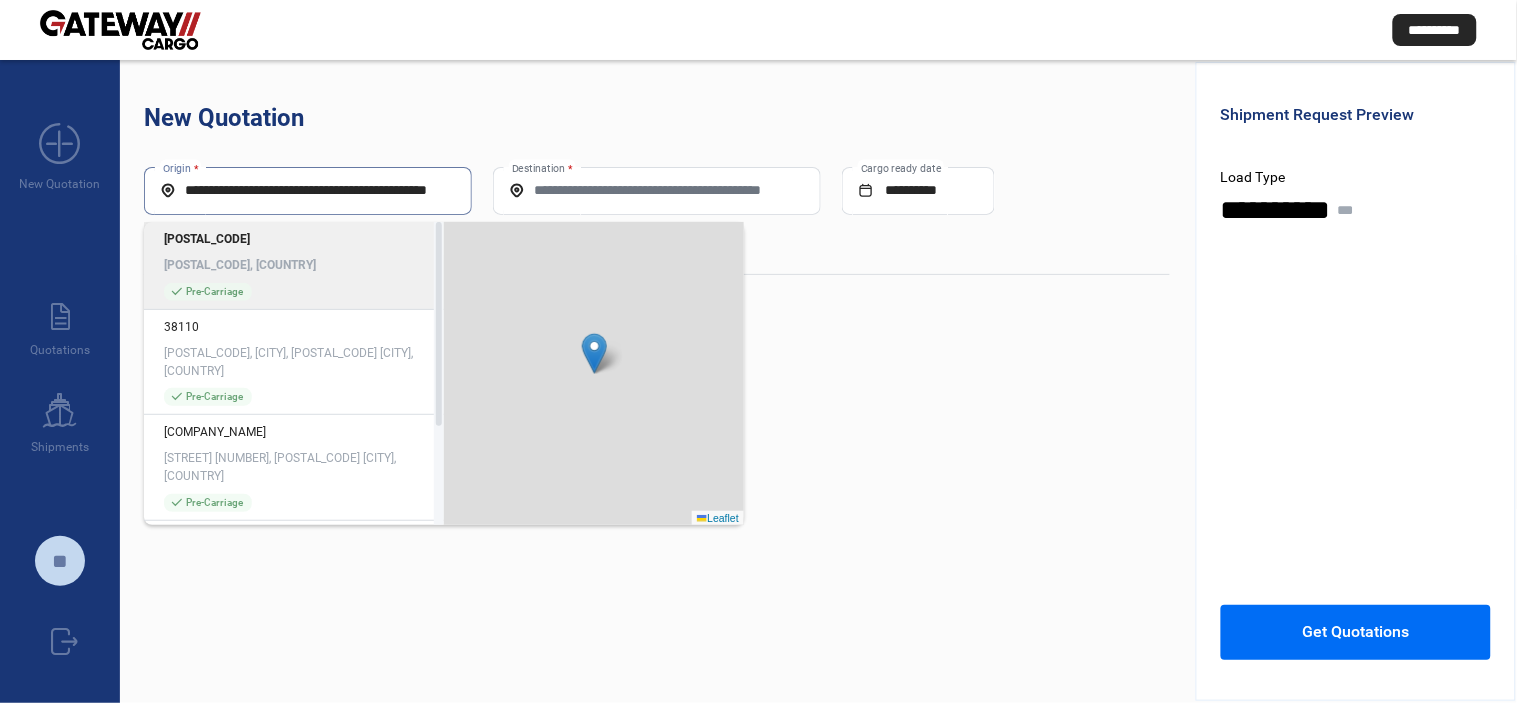 scroll, scrollTop: 0, scrollLeft: 50, axis: horizontal 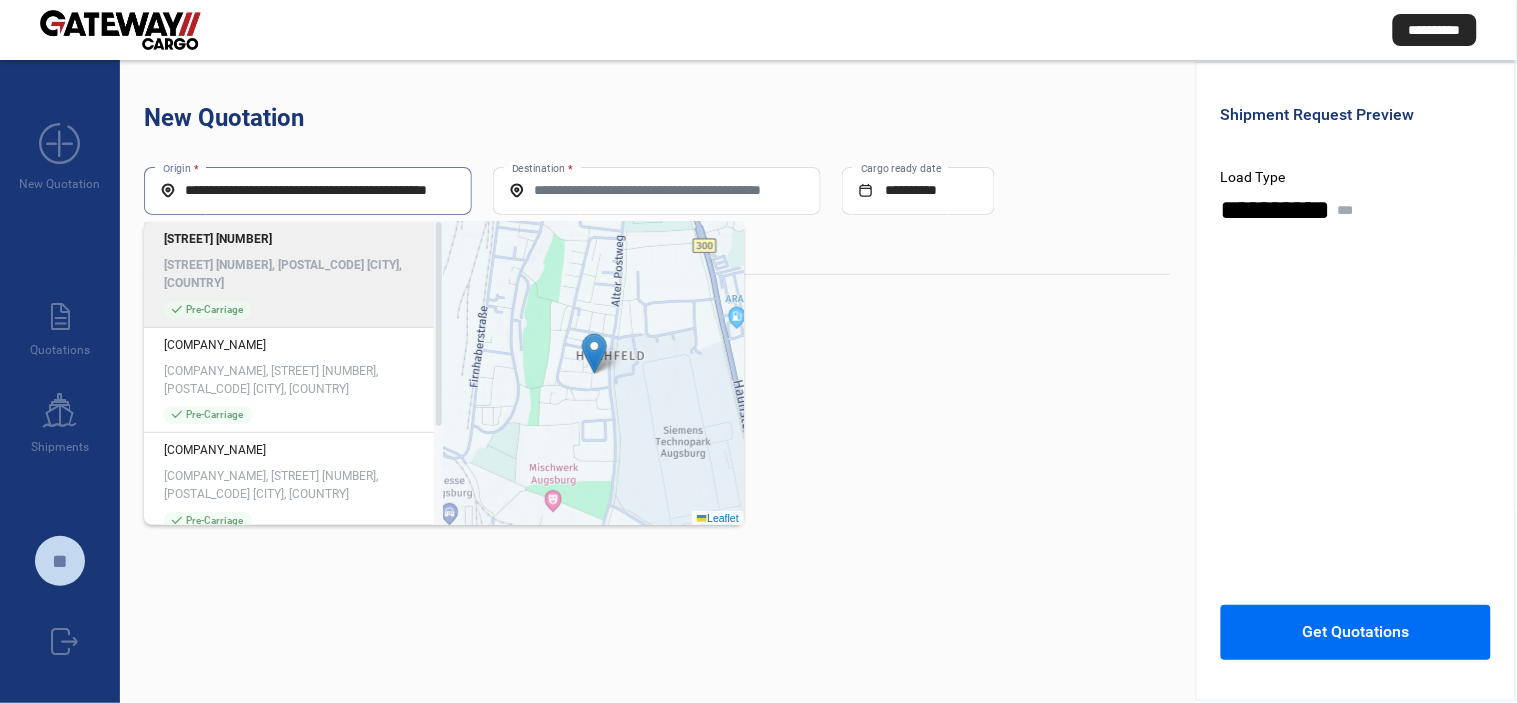 click on "[STREET] [NUMBER], [POSTAL_CODE] [CITY], [COUNTRY]" 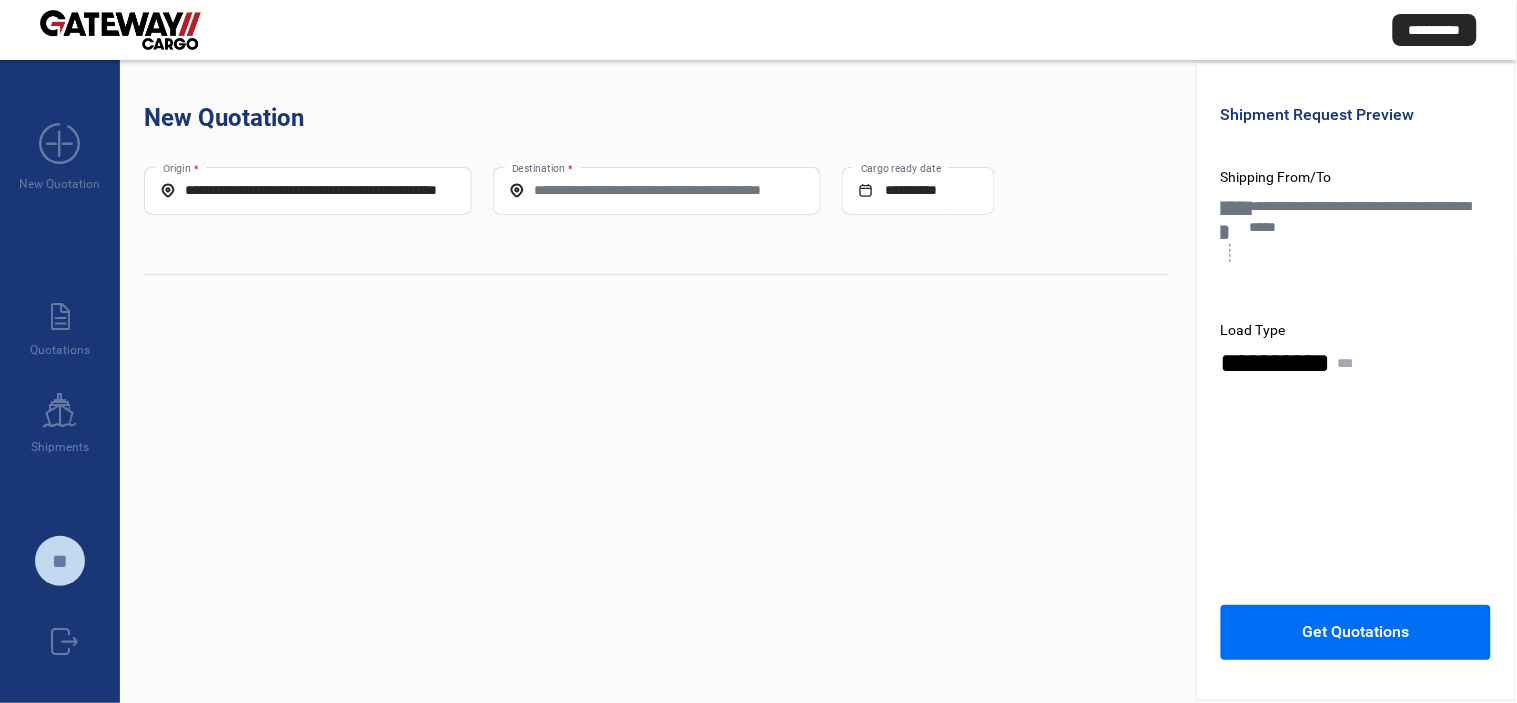click on "Destination *" at bounding box center (657, 190) 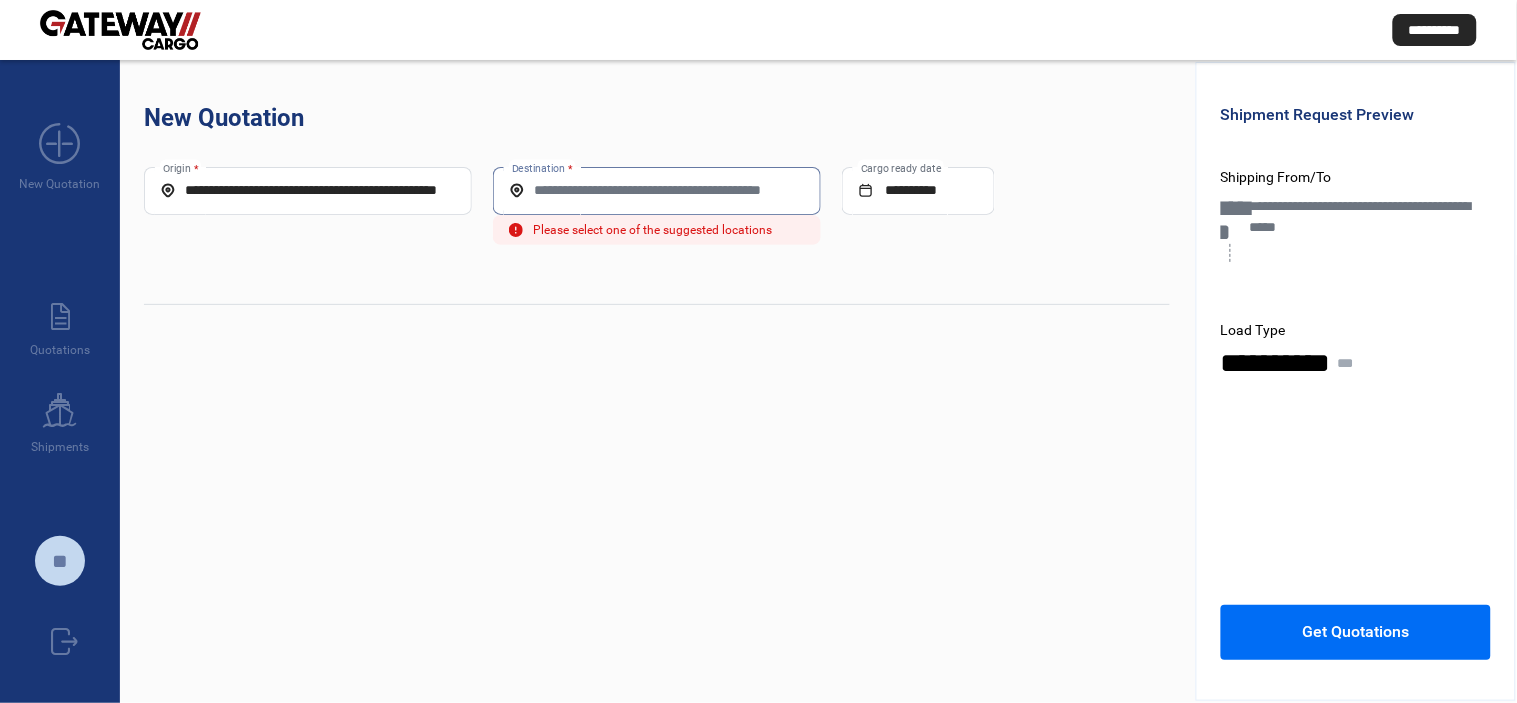 click on "Destination *" at bounding box center [657, 190] 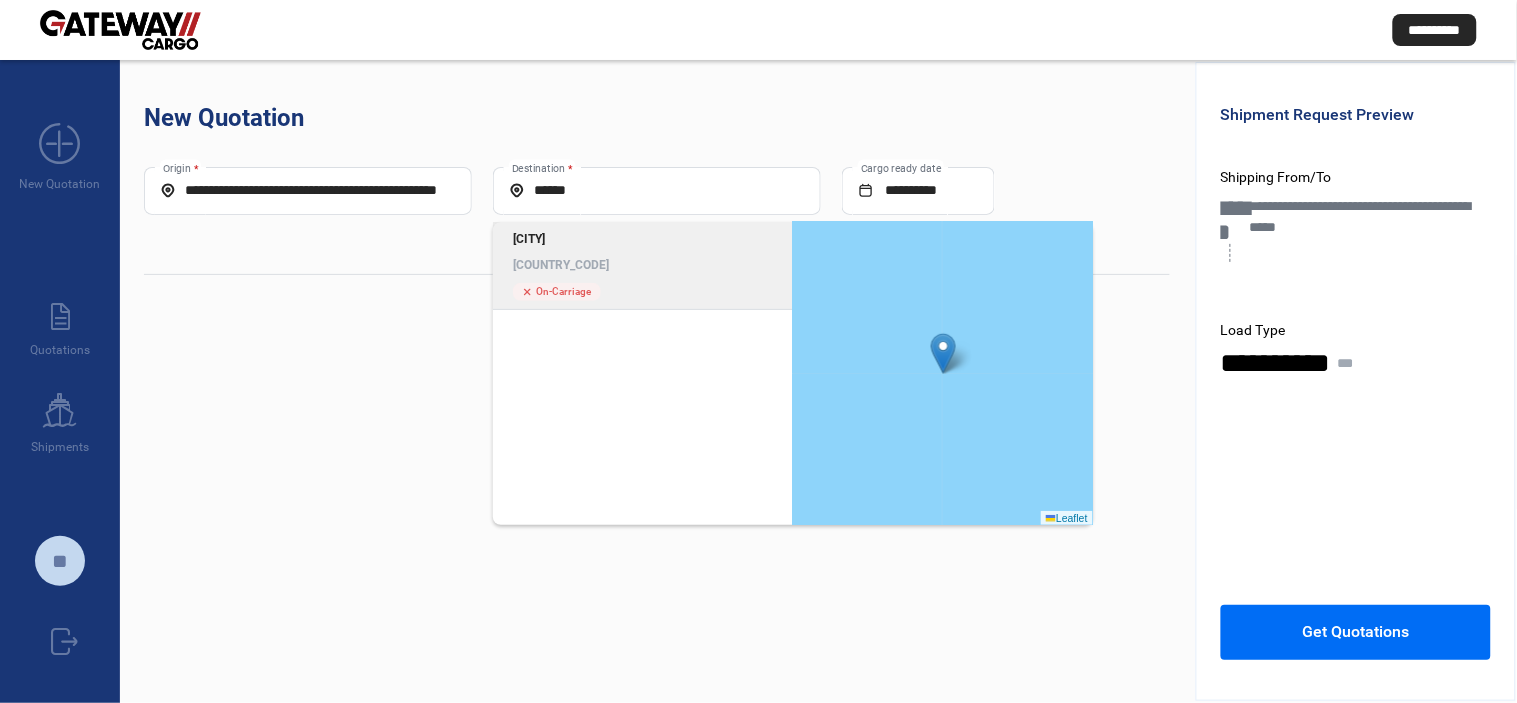 click on "[CITY]" 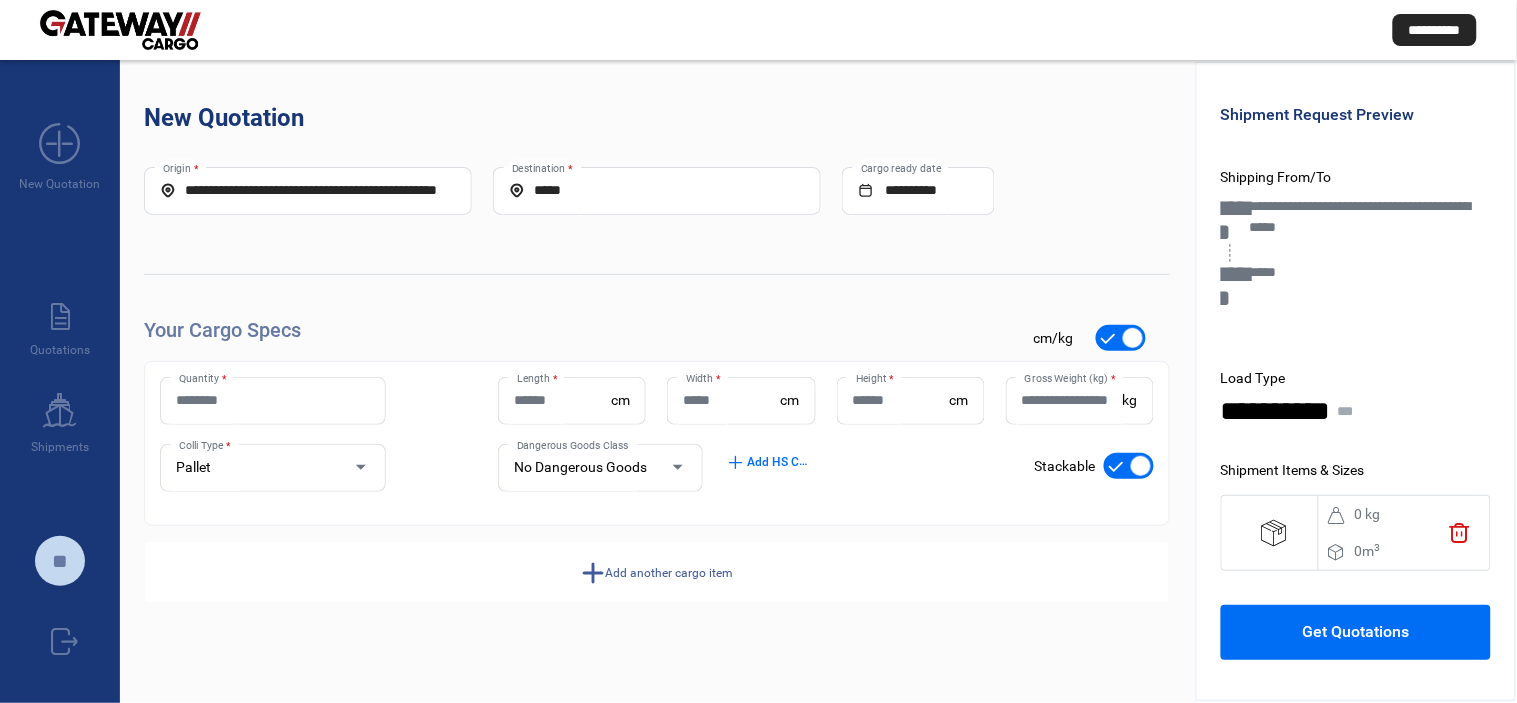 click at bounding box center (1129, 466) 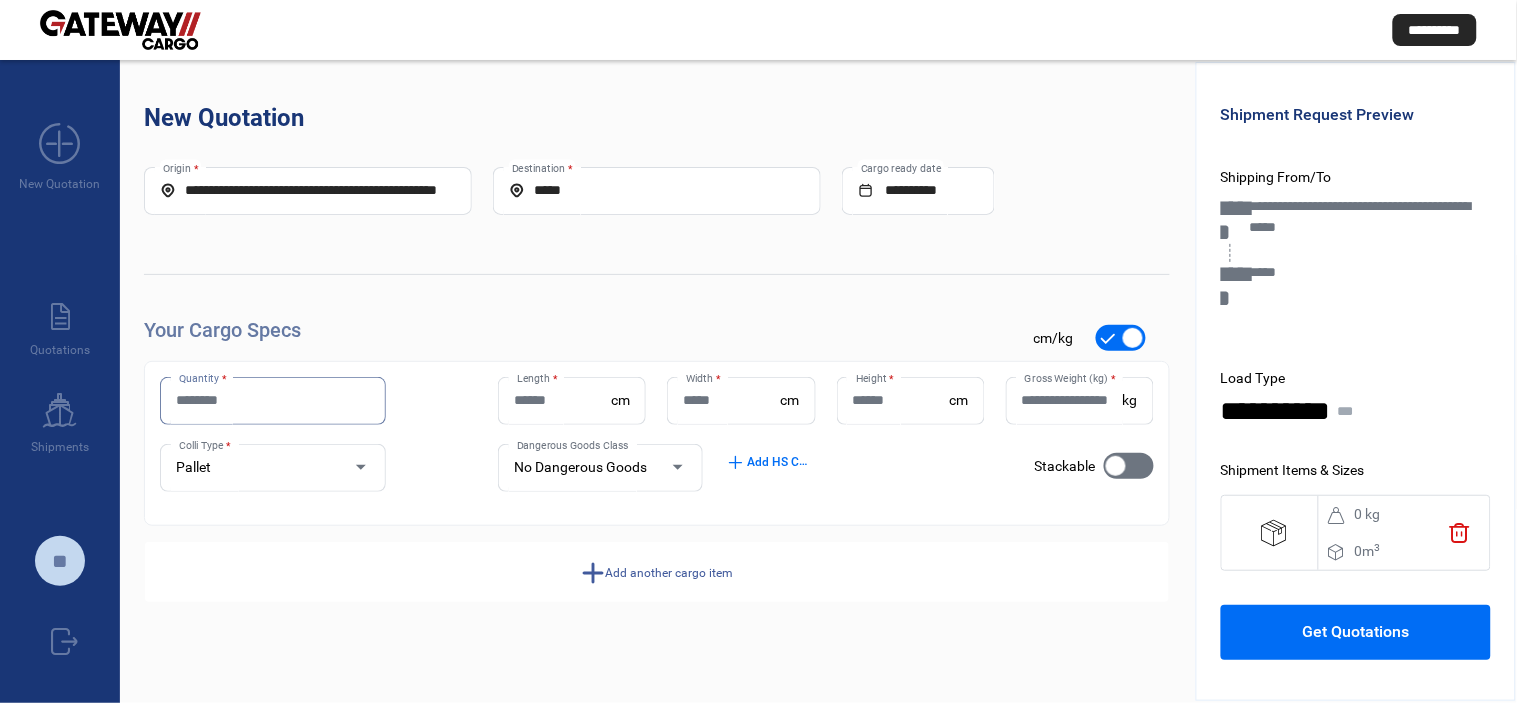 click on "Quantity *" at bounding box center [273, 400] 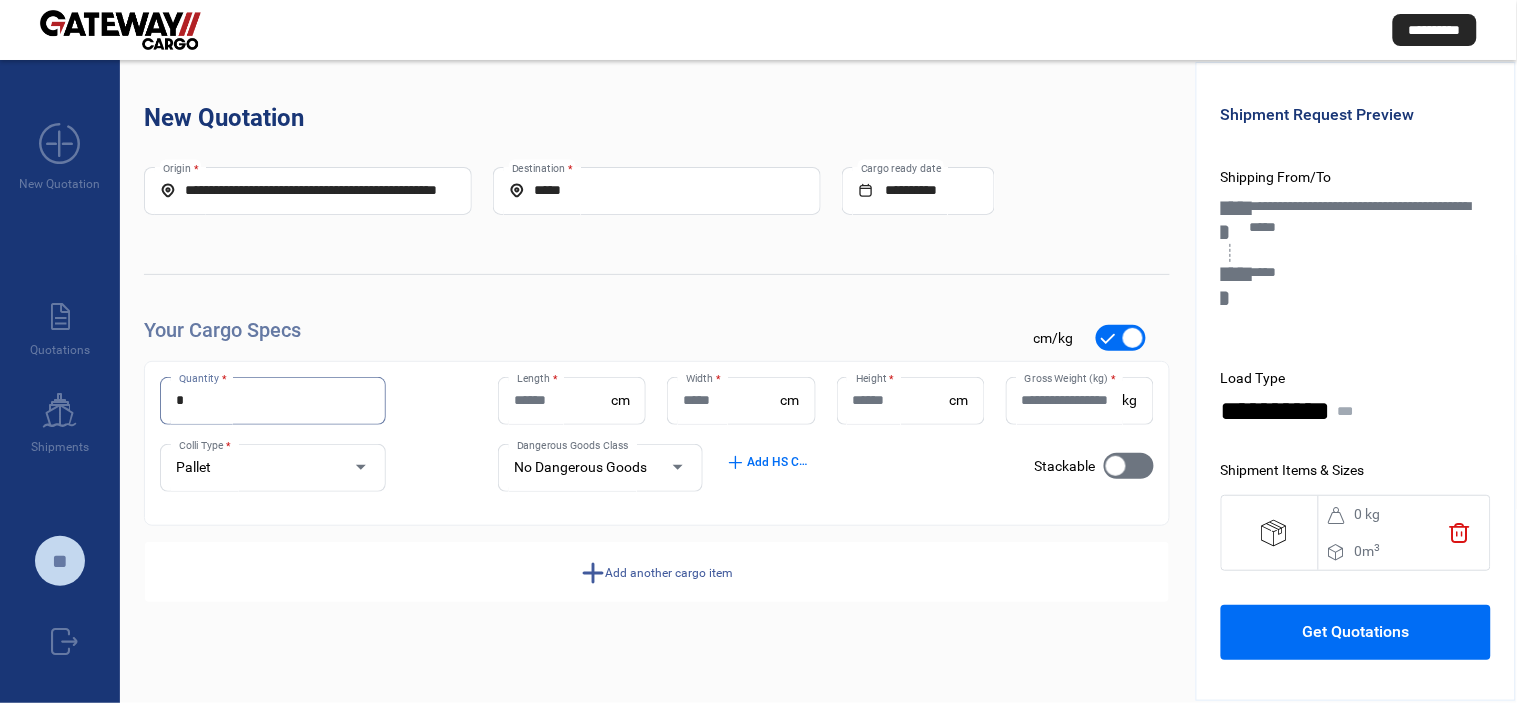 type on "*" 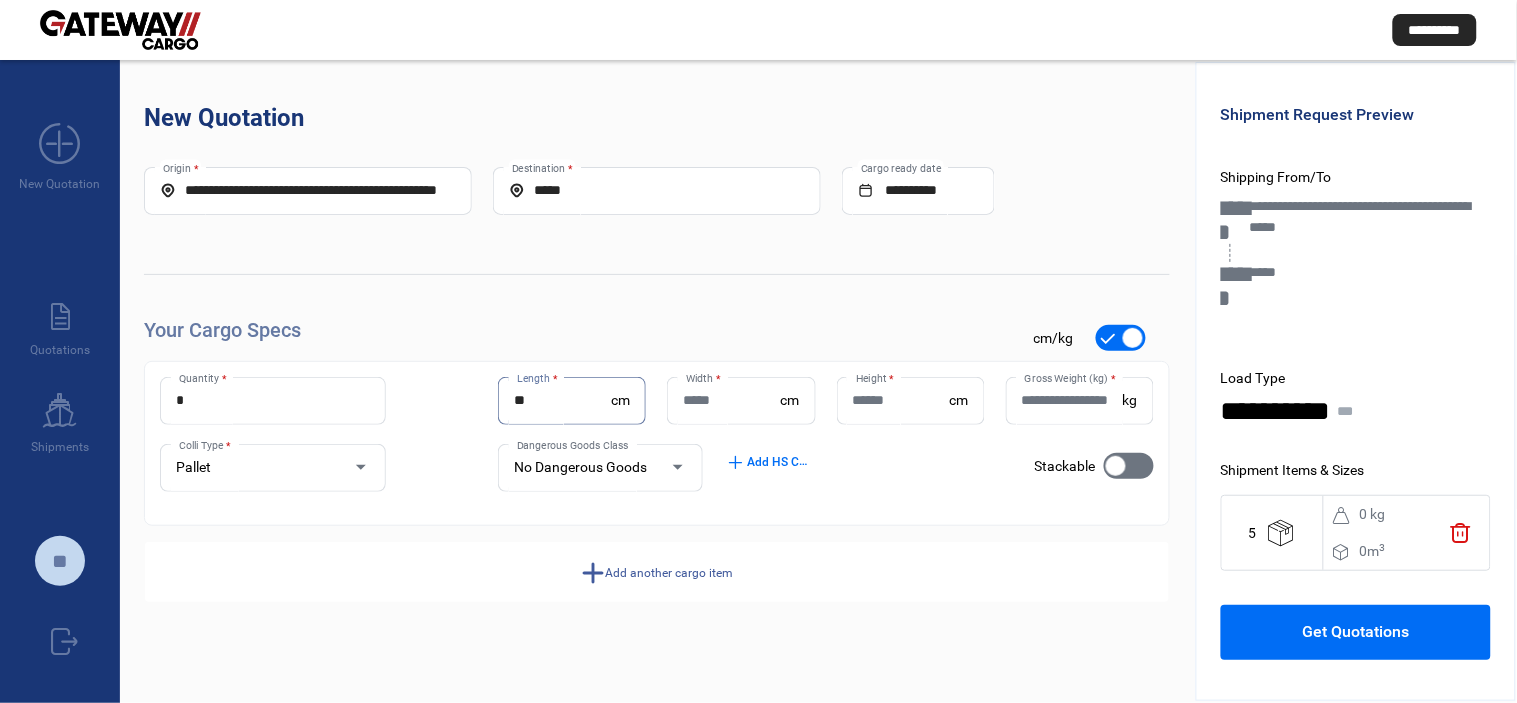type on "**" 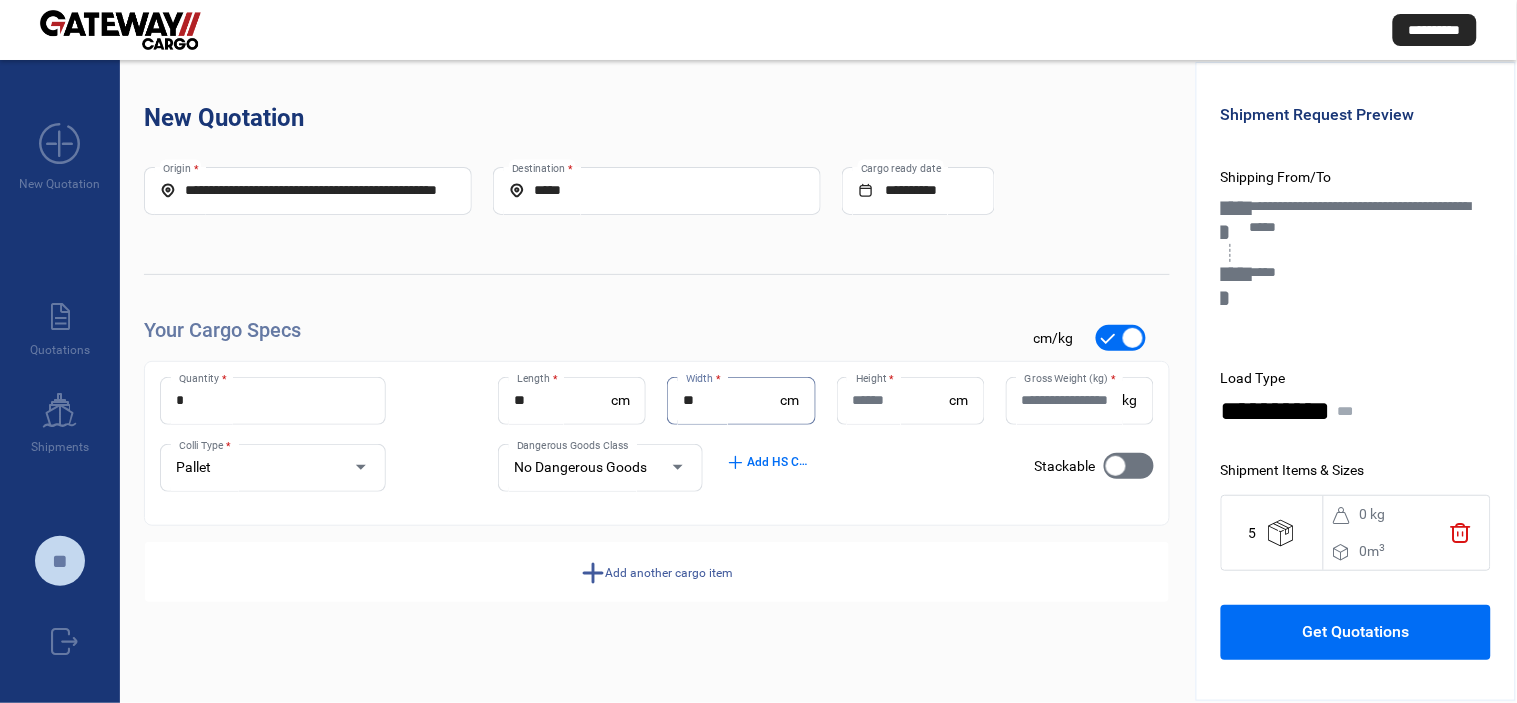 type on "**" 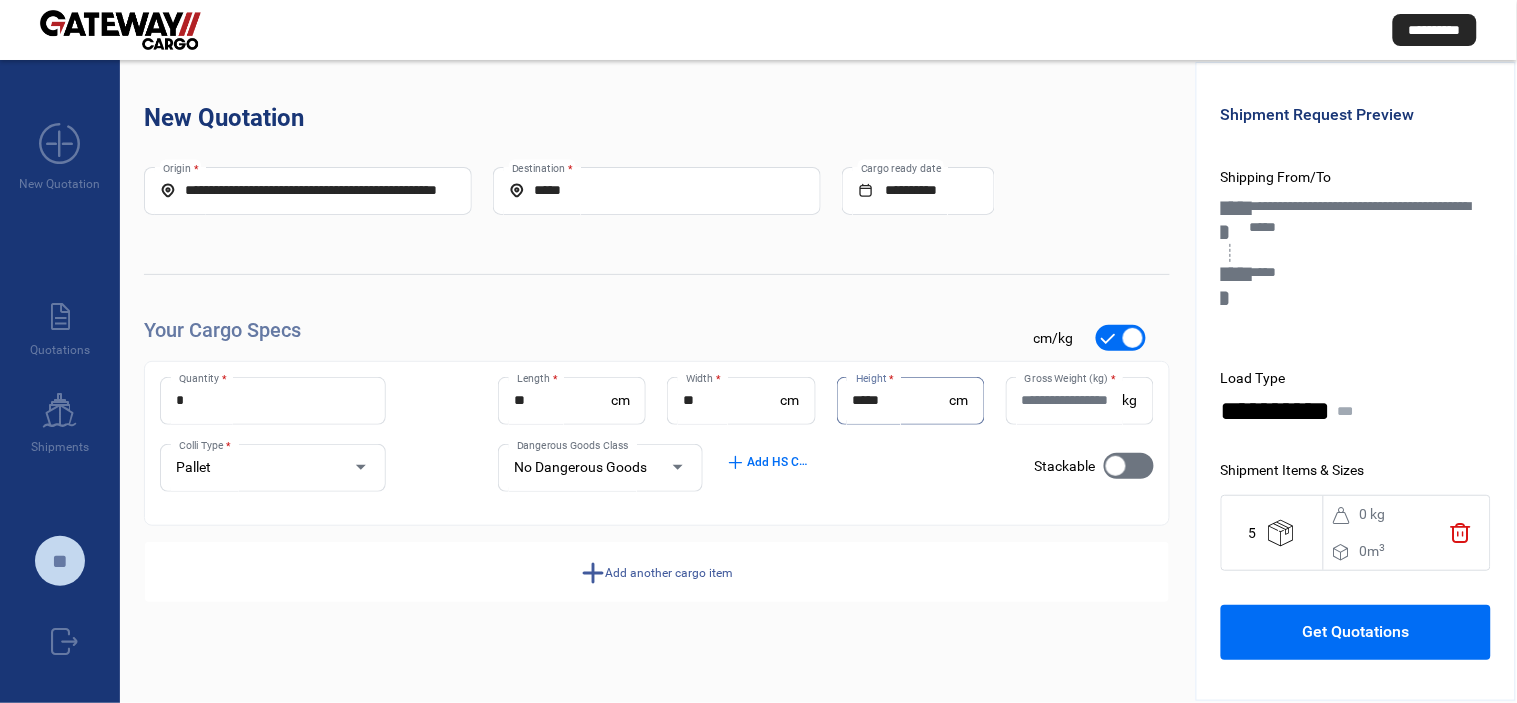 type on "*****" 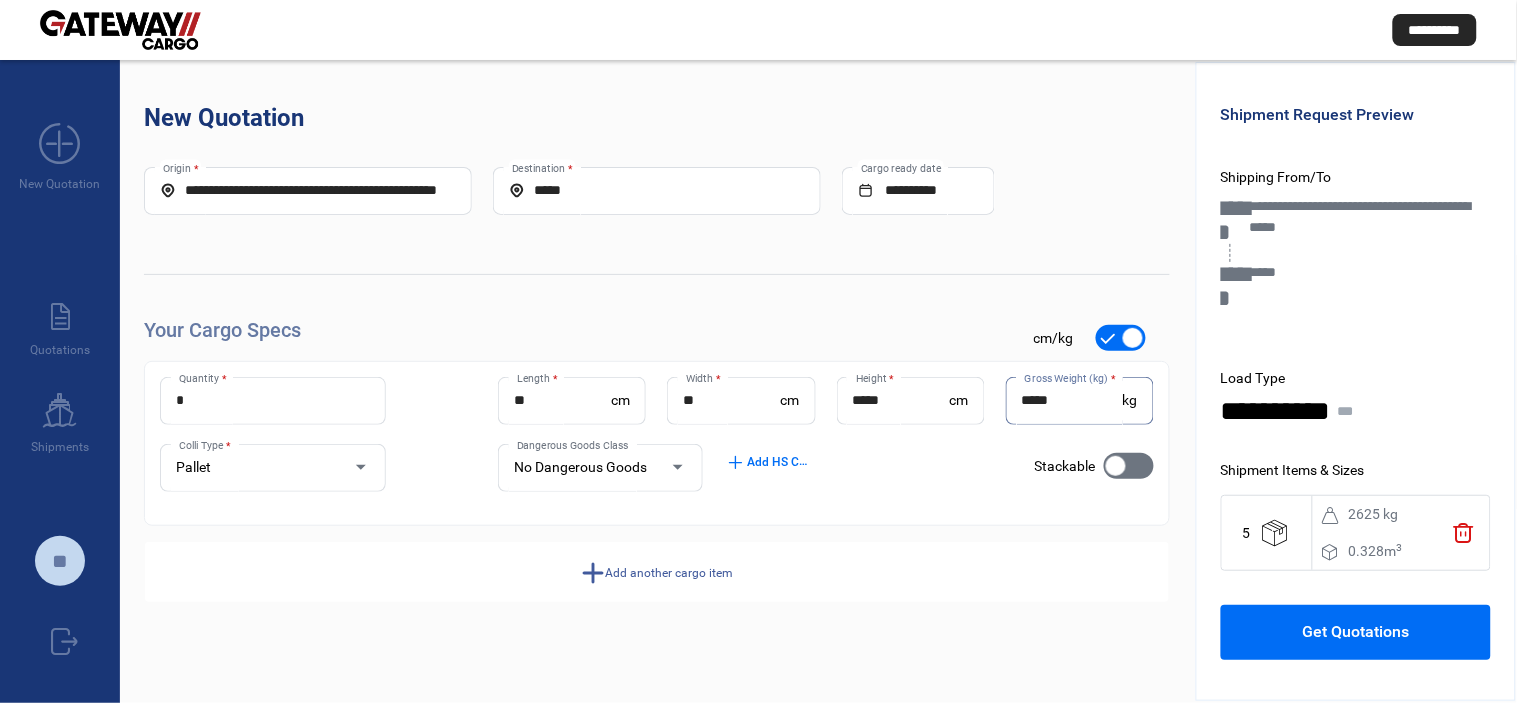type on "*****" 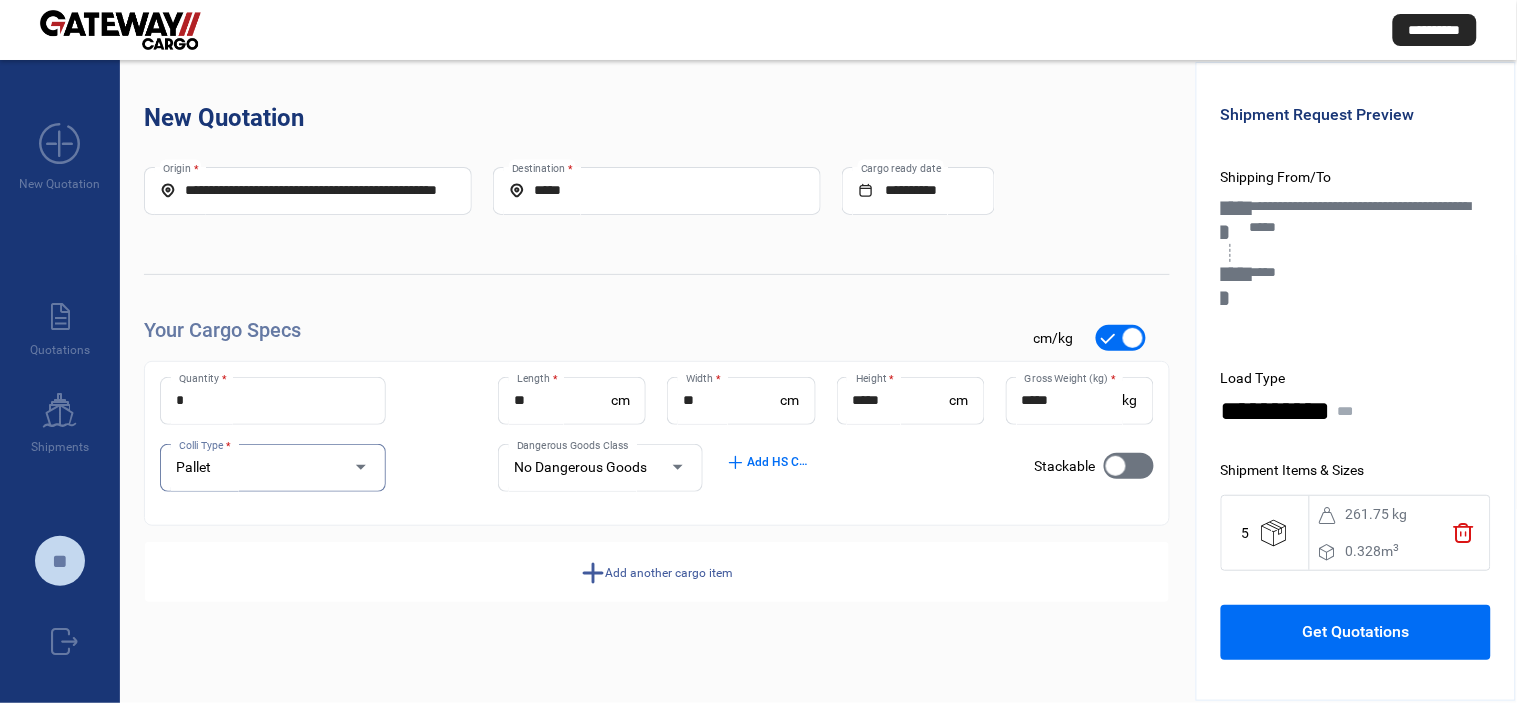 click on "Get Quotations" 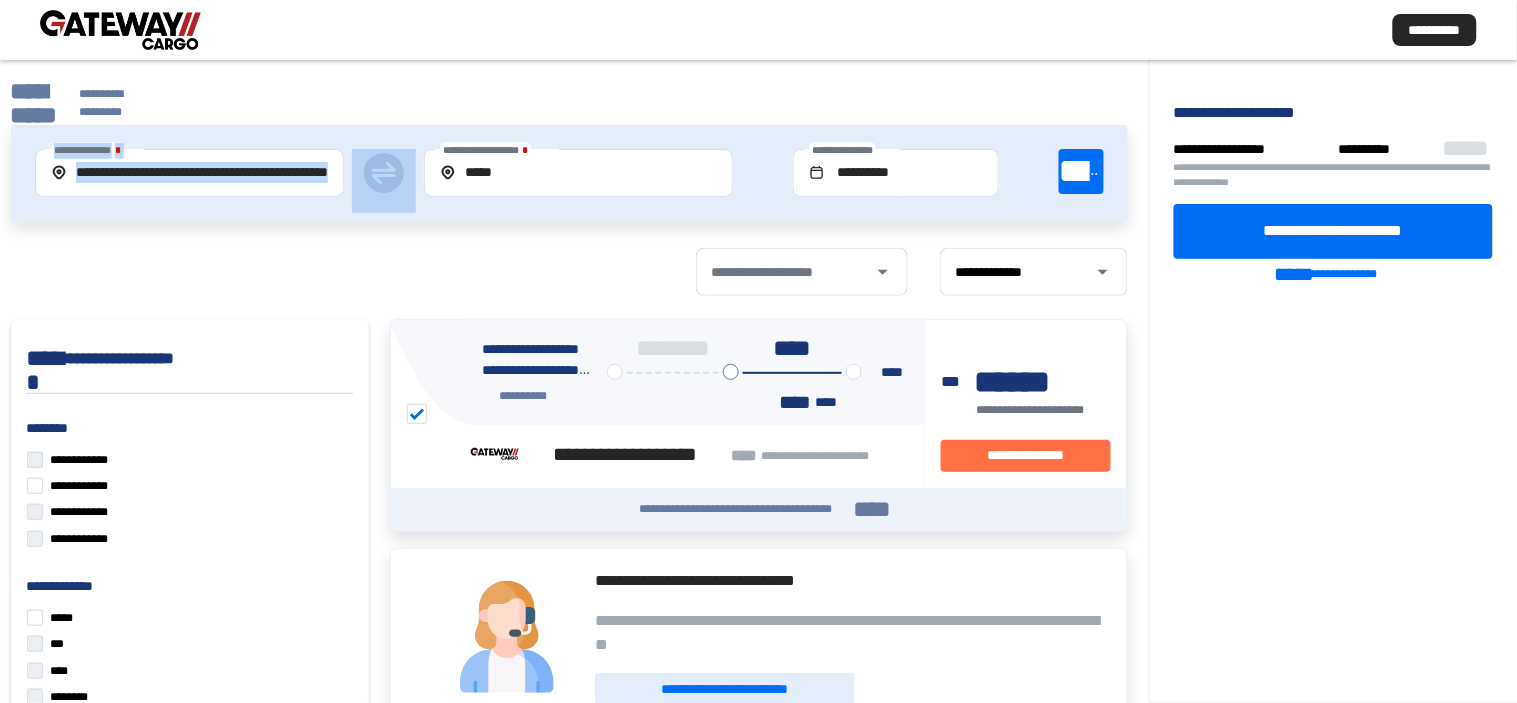 drag, startPoint x: 83, startPoint y: 164, endPoint x: 366, endPoint y: 176, distance: 283.2543 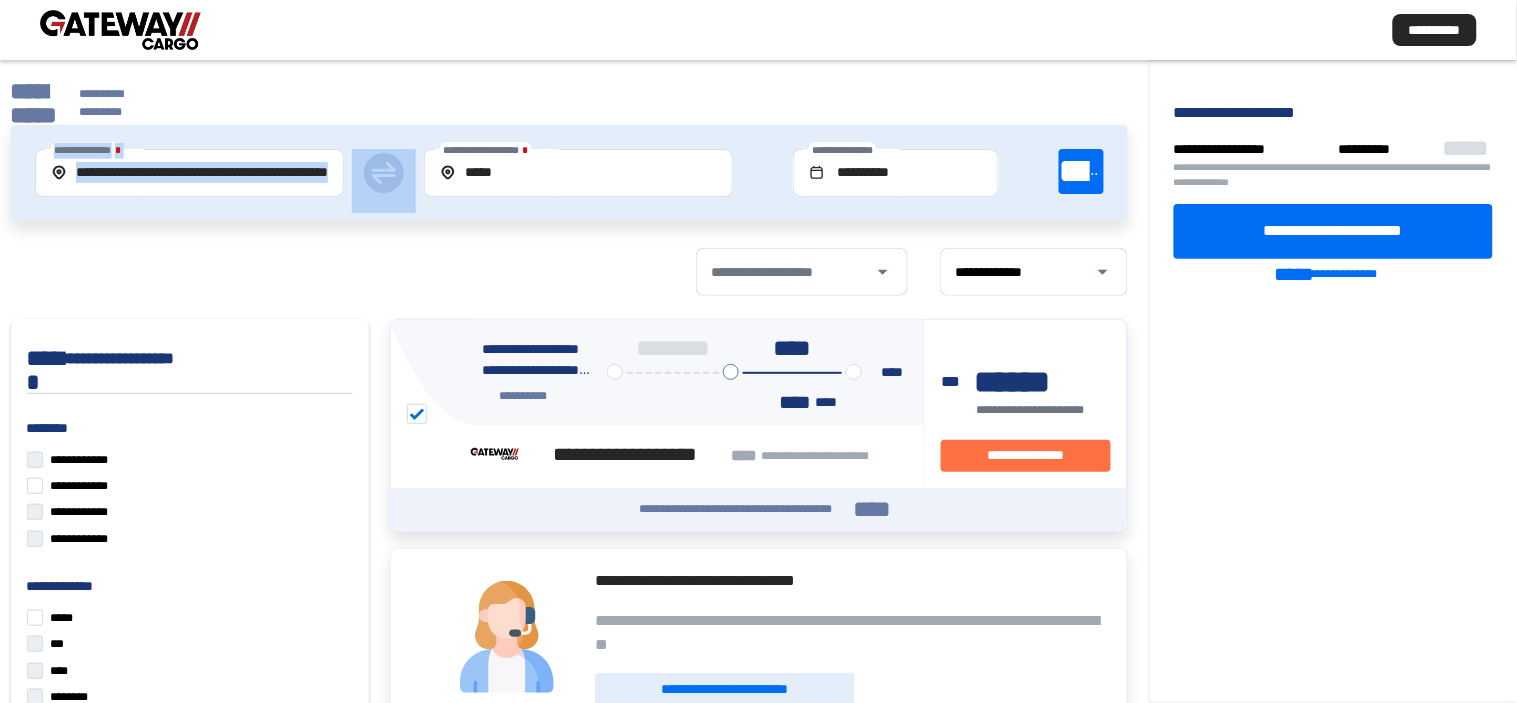 click on "**********" 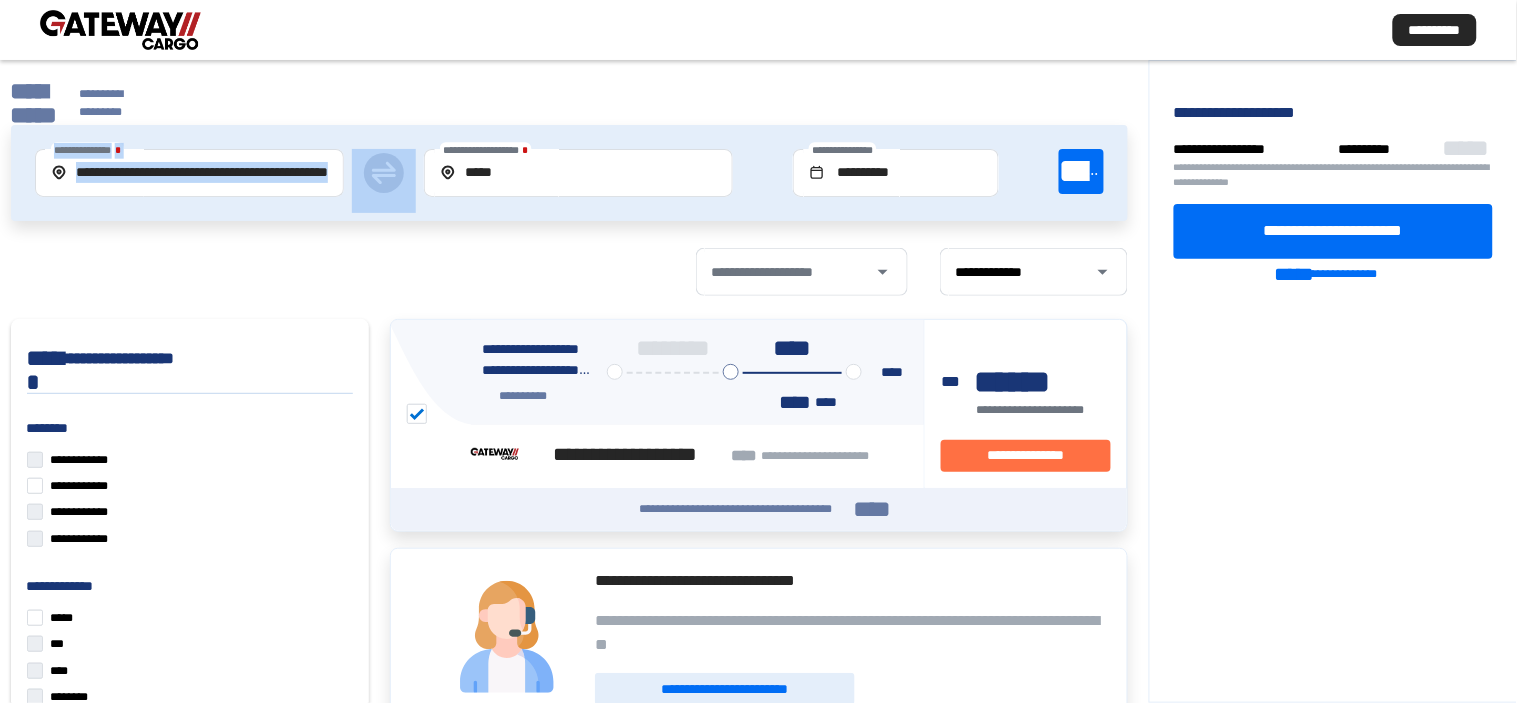 click on "**********" 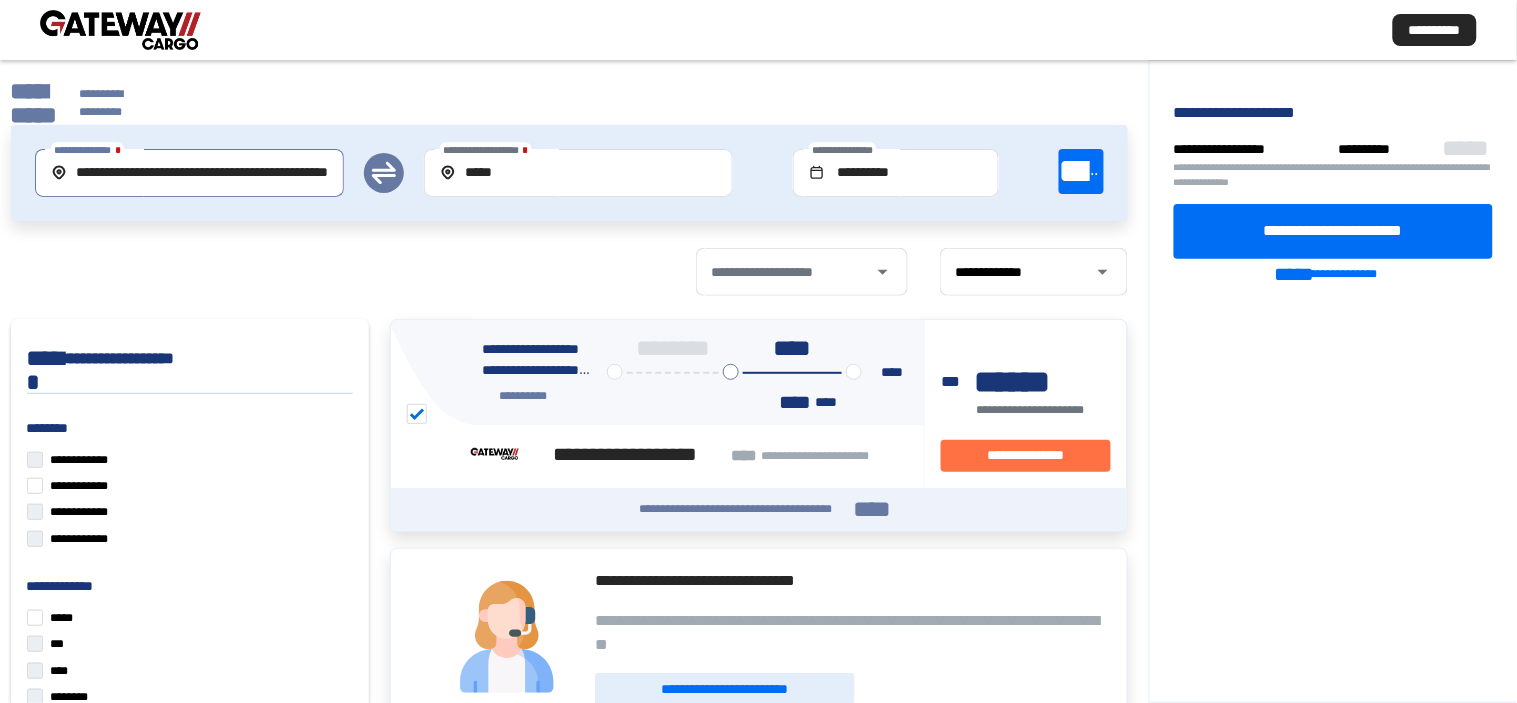 scroll, scrollTop: 0, scrollLeft: 88, axis: horizontal 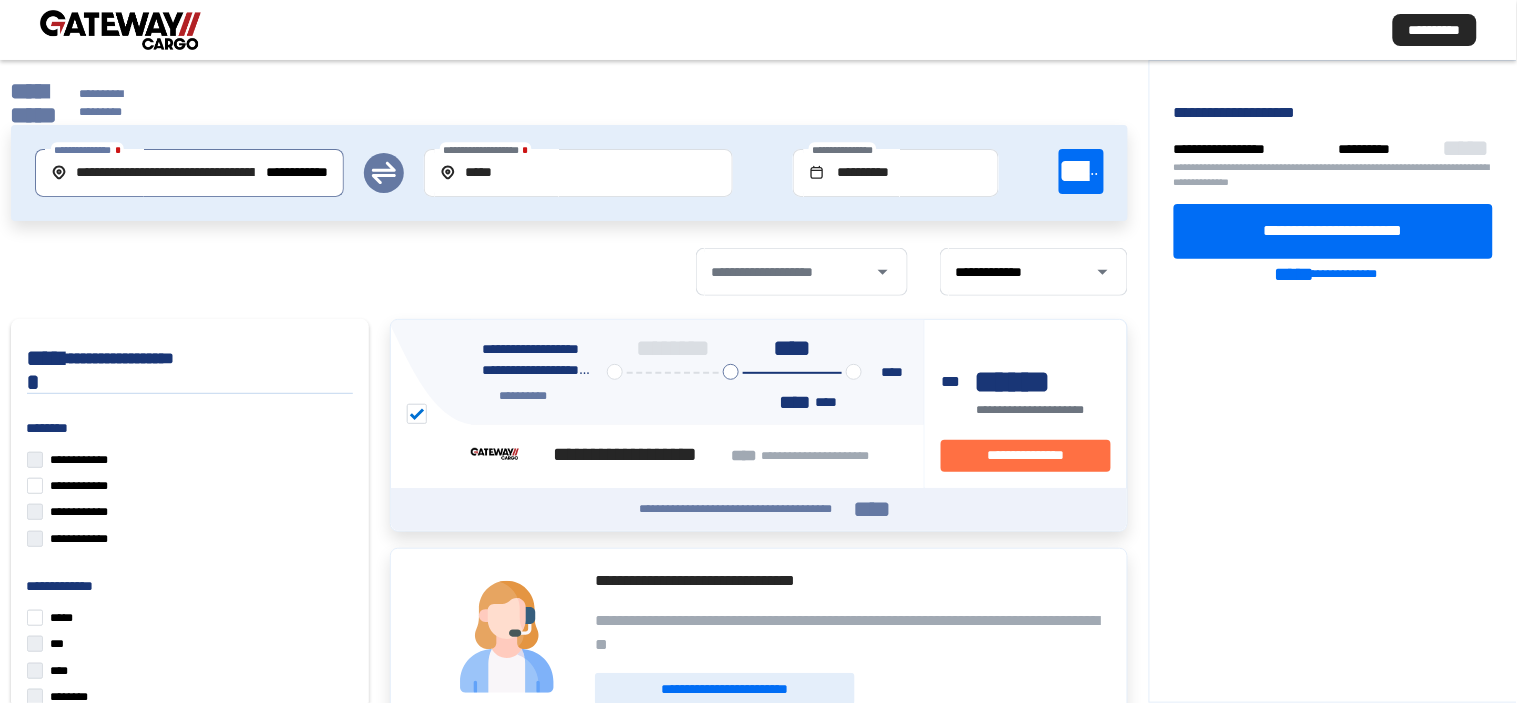 drag, startPoint x: 185, startPoint y: 171, endPoint x: 0, endPoint y: 172, distance: 185.0027 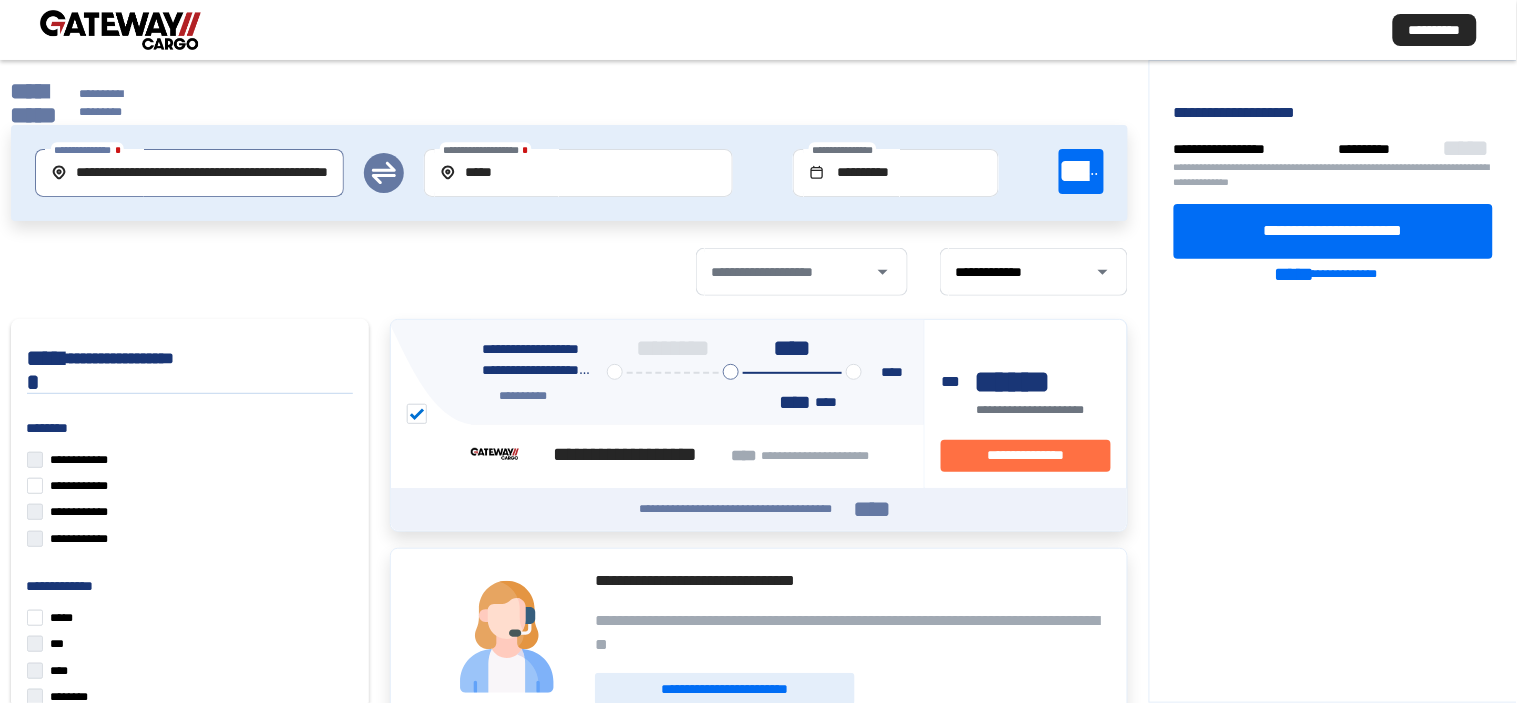 click on "**********" at bounding box center [190, 172] 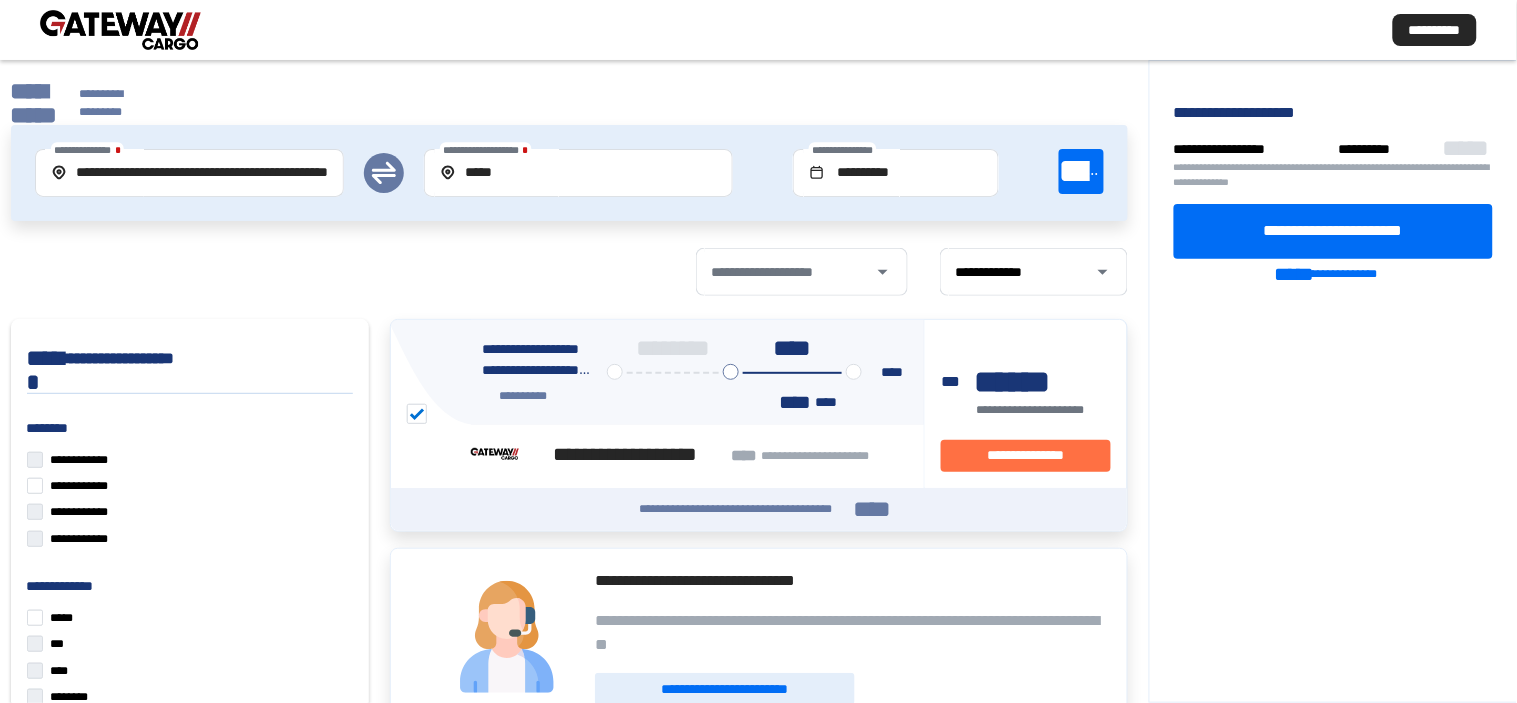 click on "**********" 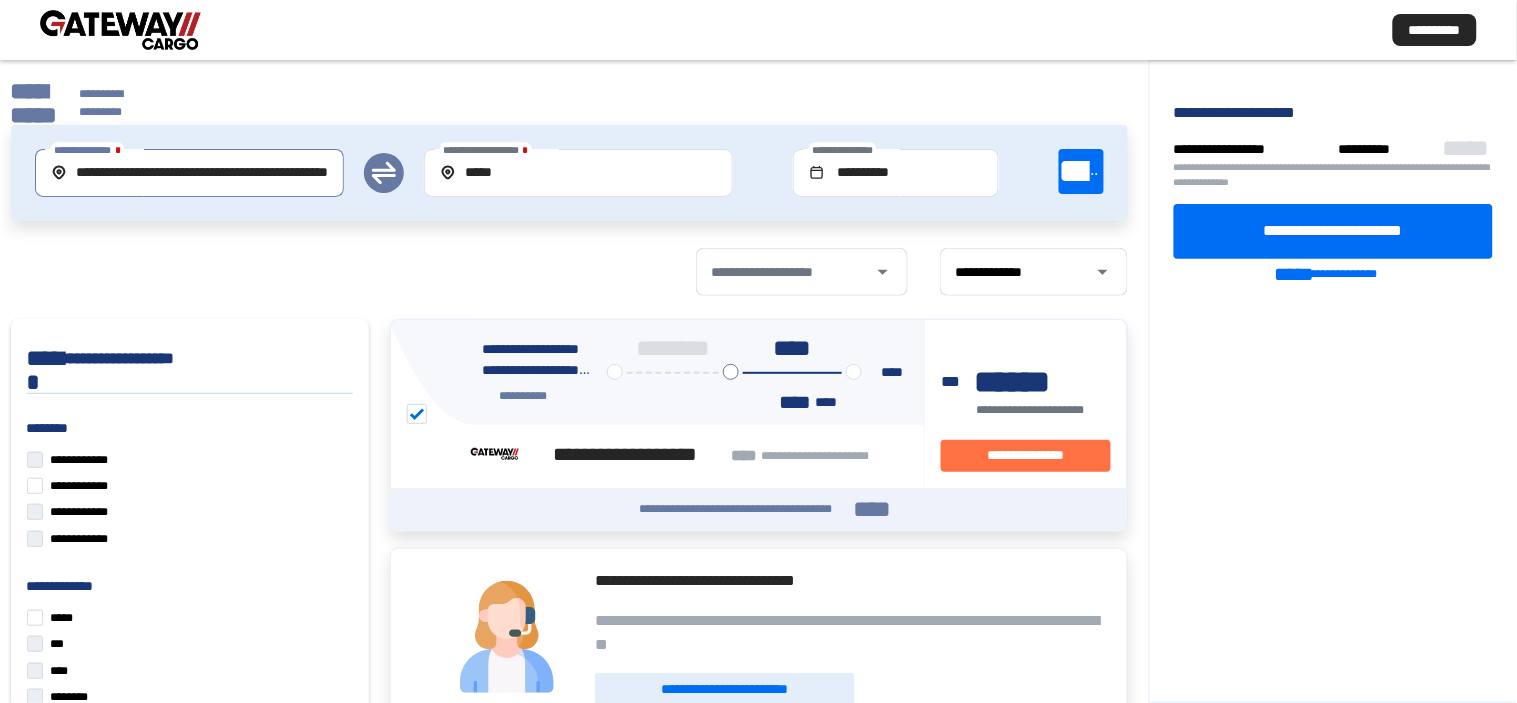scroll, scrollTop: 0, scrollLeft: 88, axis: horizontal 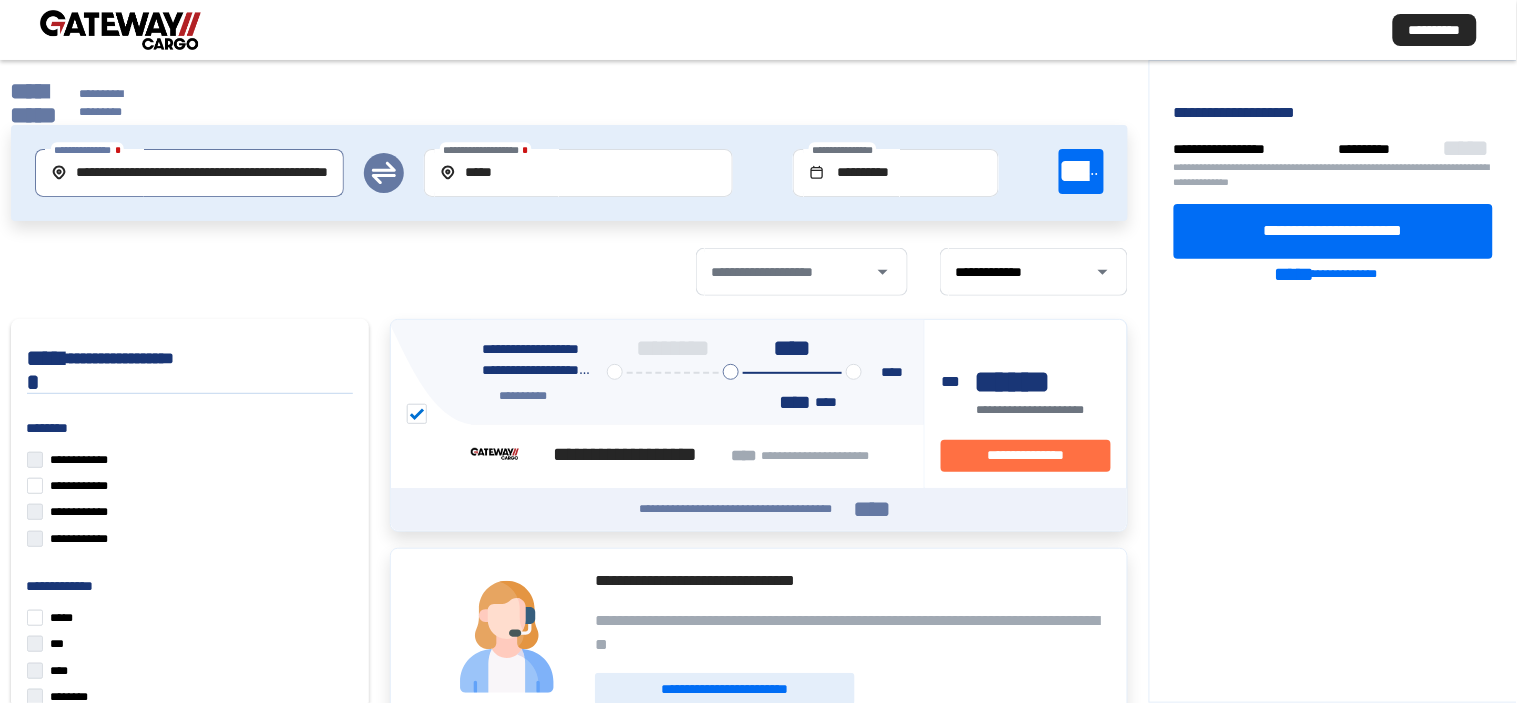 click on "**********" 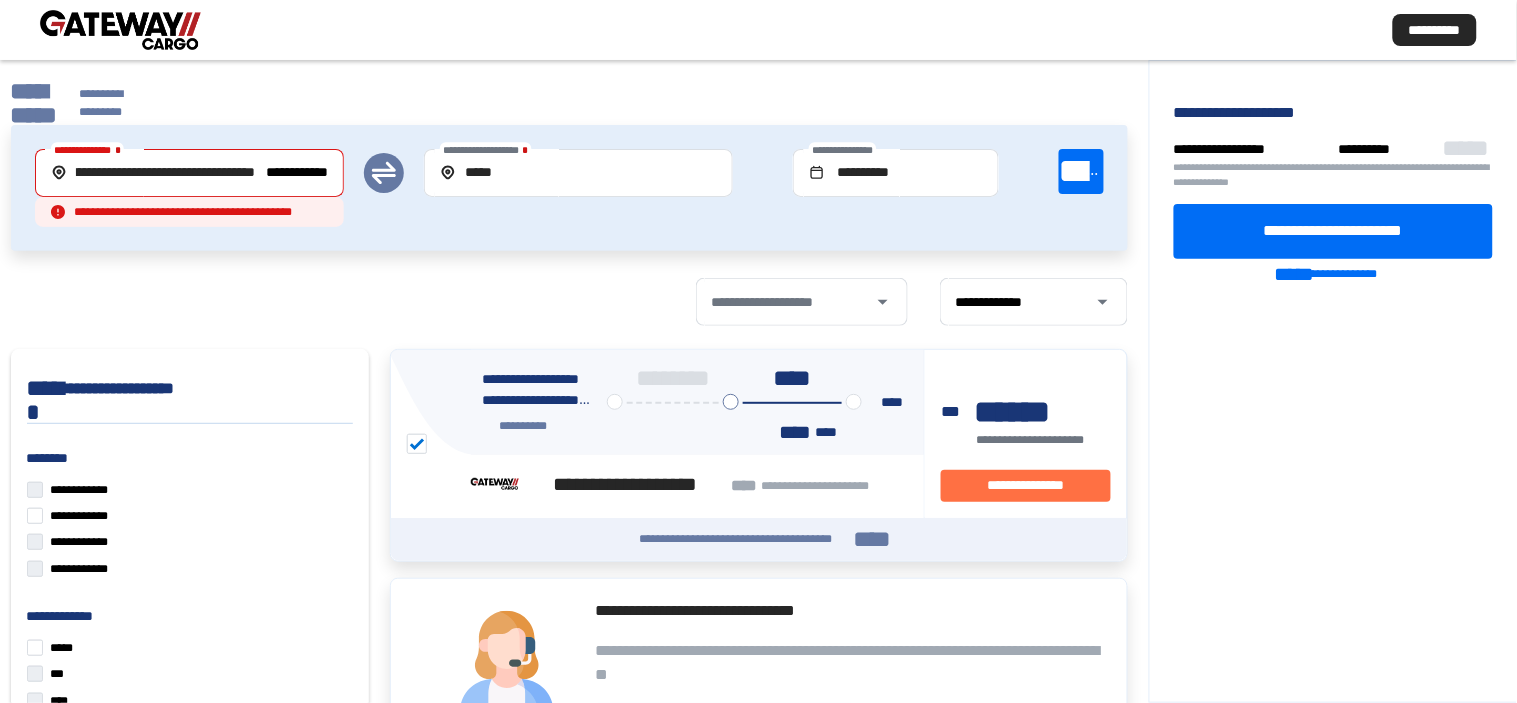 scroll, scrollTop: 0, scrollLeft: 0, axis: both 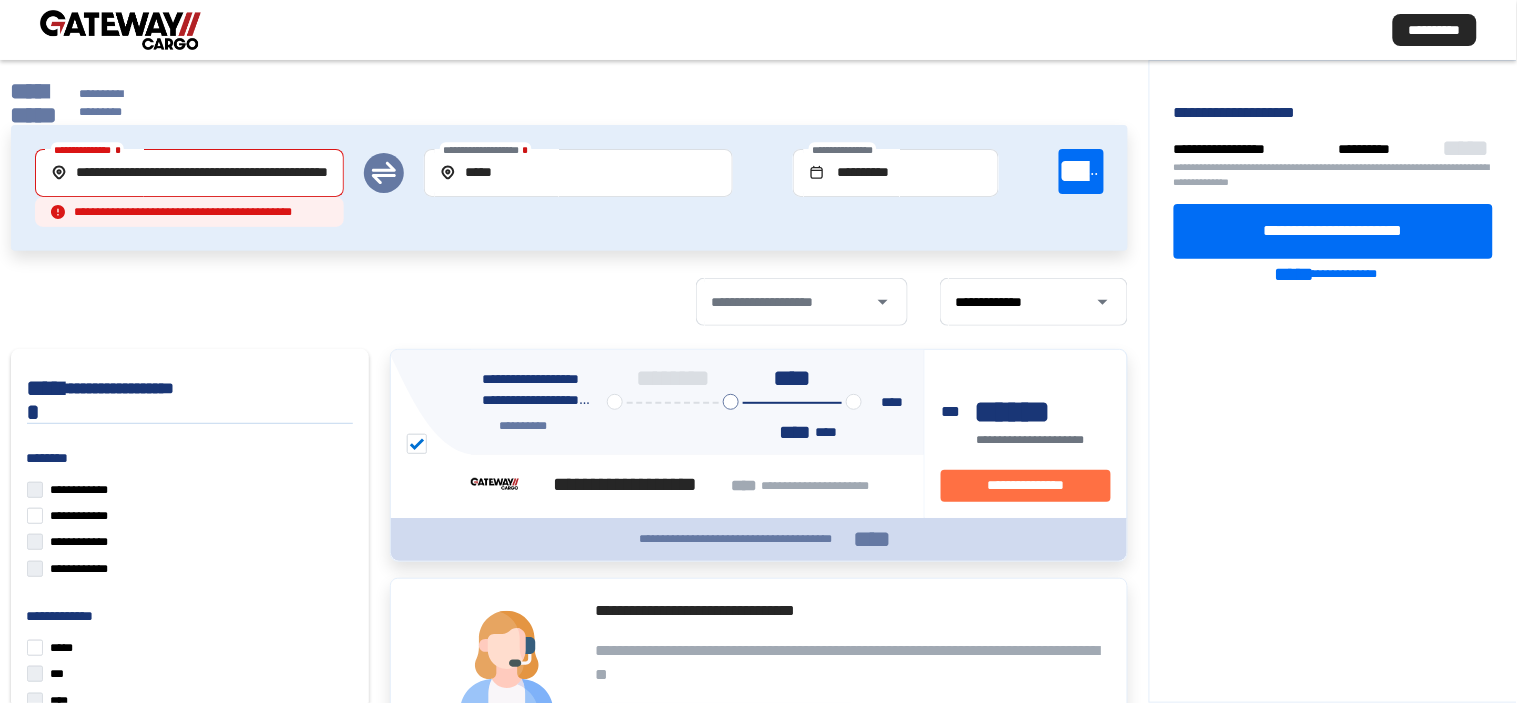click on "****" 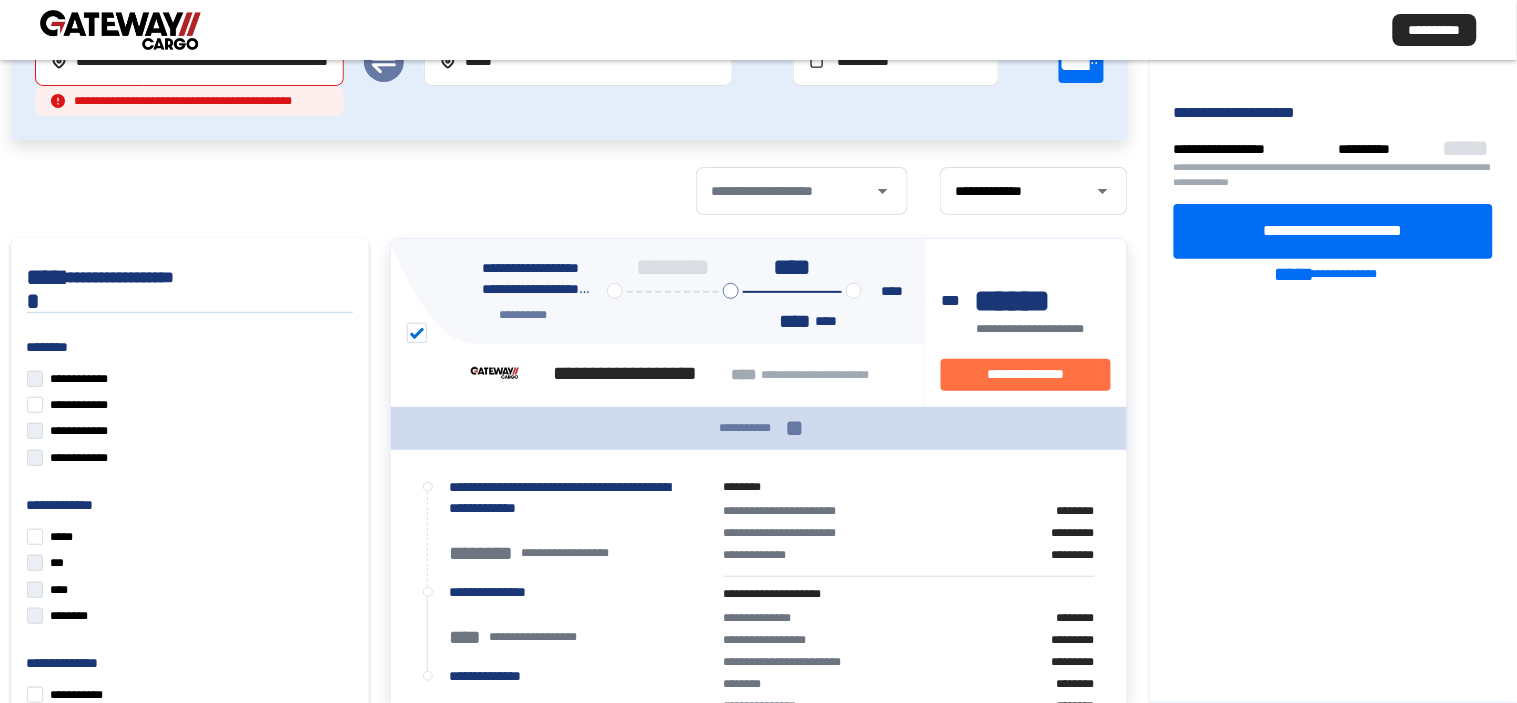 scroll, scrollTop: 222, scrollLeft: 0, axis: vertical 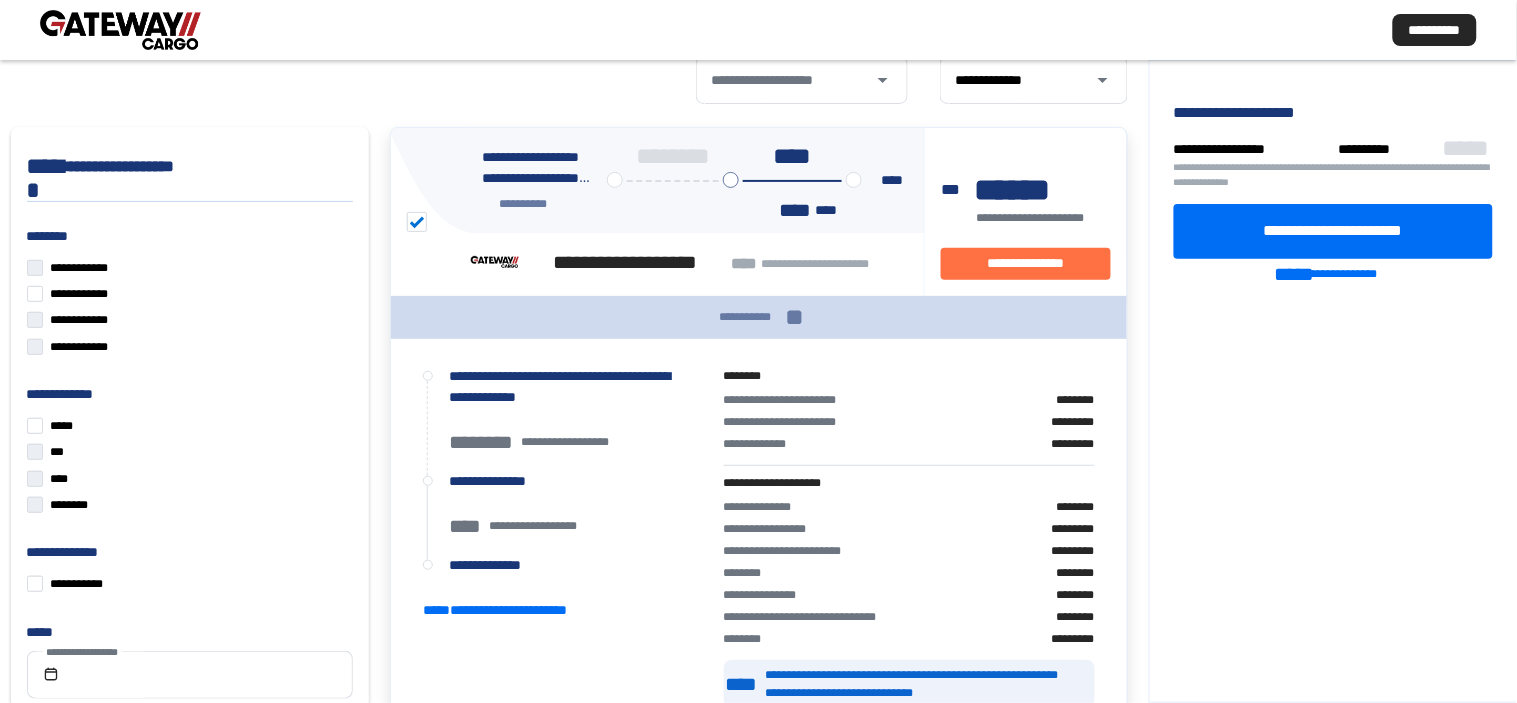 type 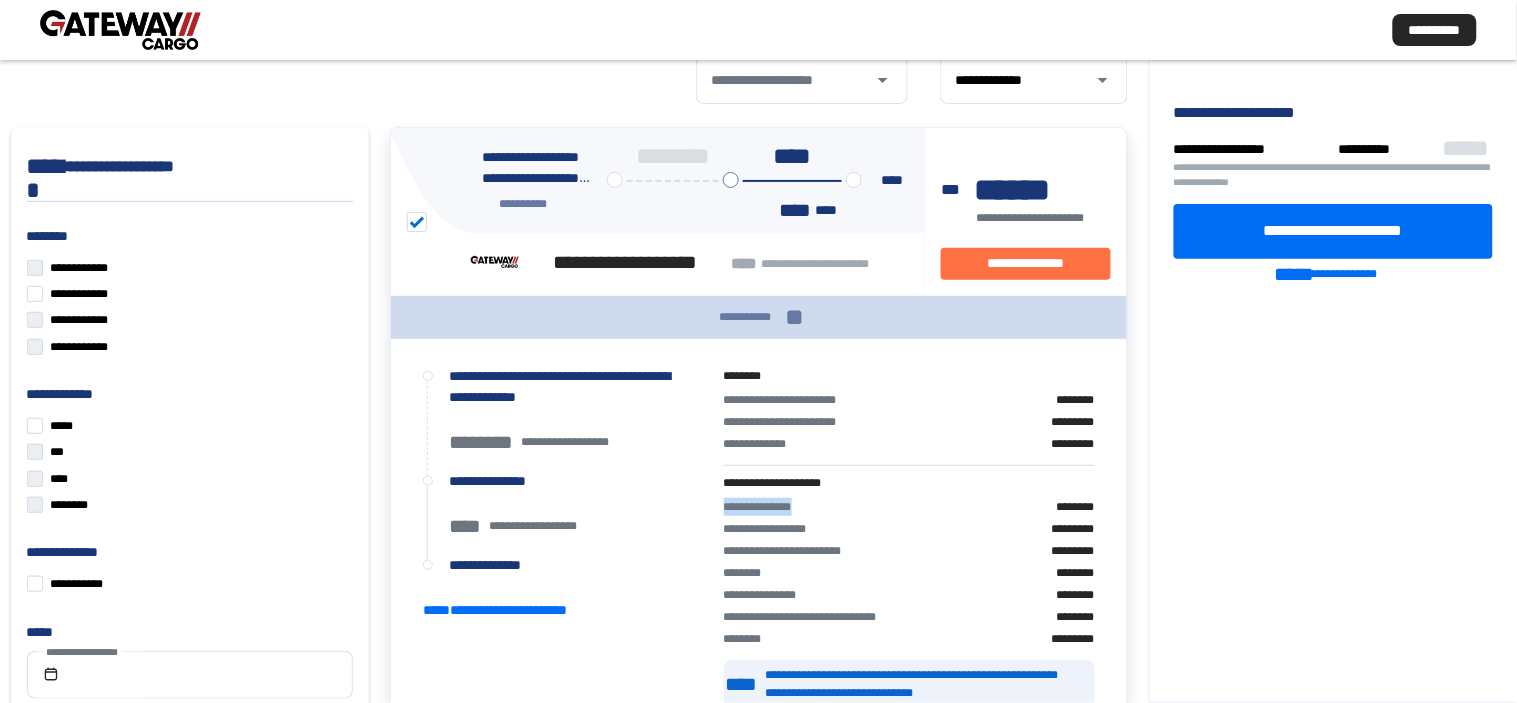 drag, startPoint x: 725, startPoint y: 498, endPoint x: 925, endPoint y: 498, distance: 200 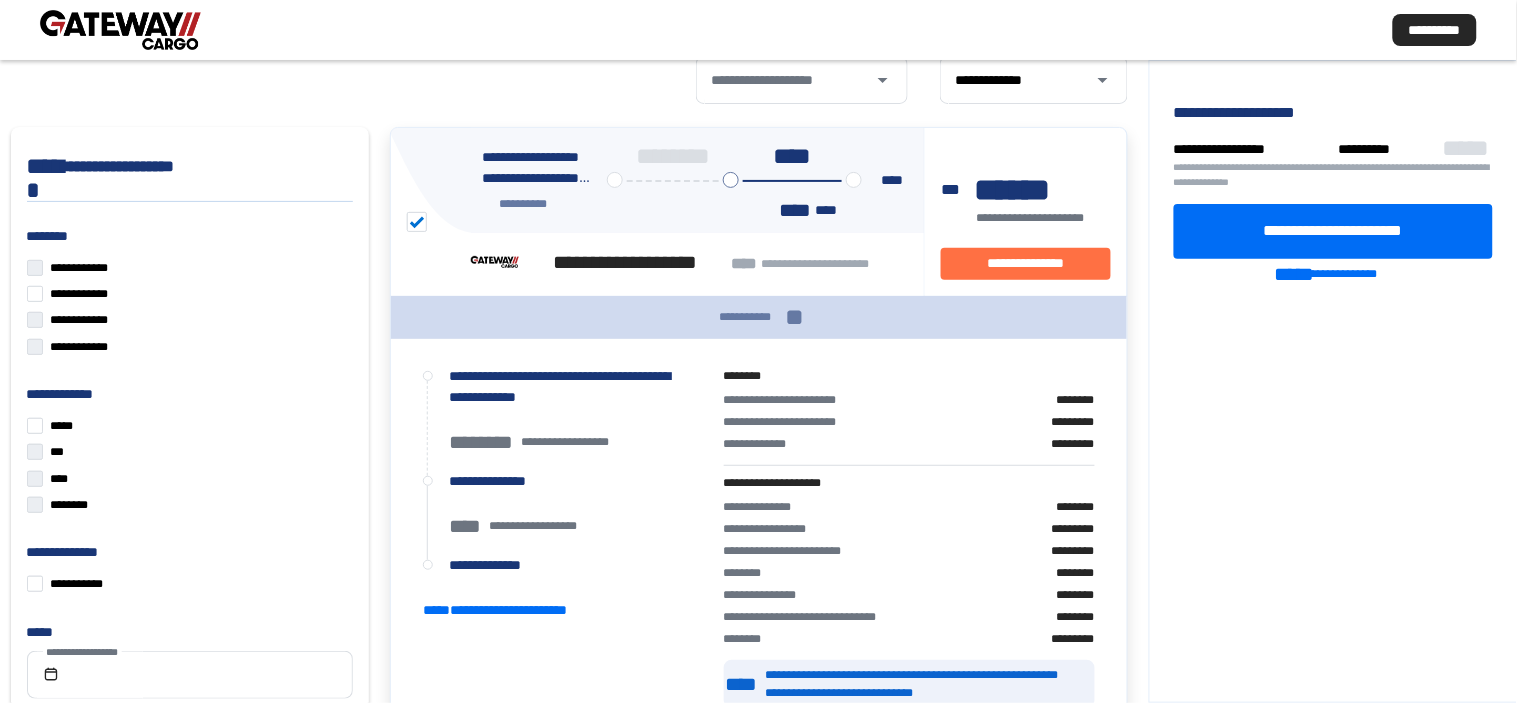 click on "**********" 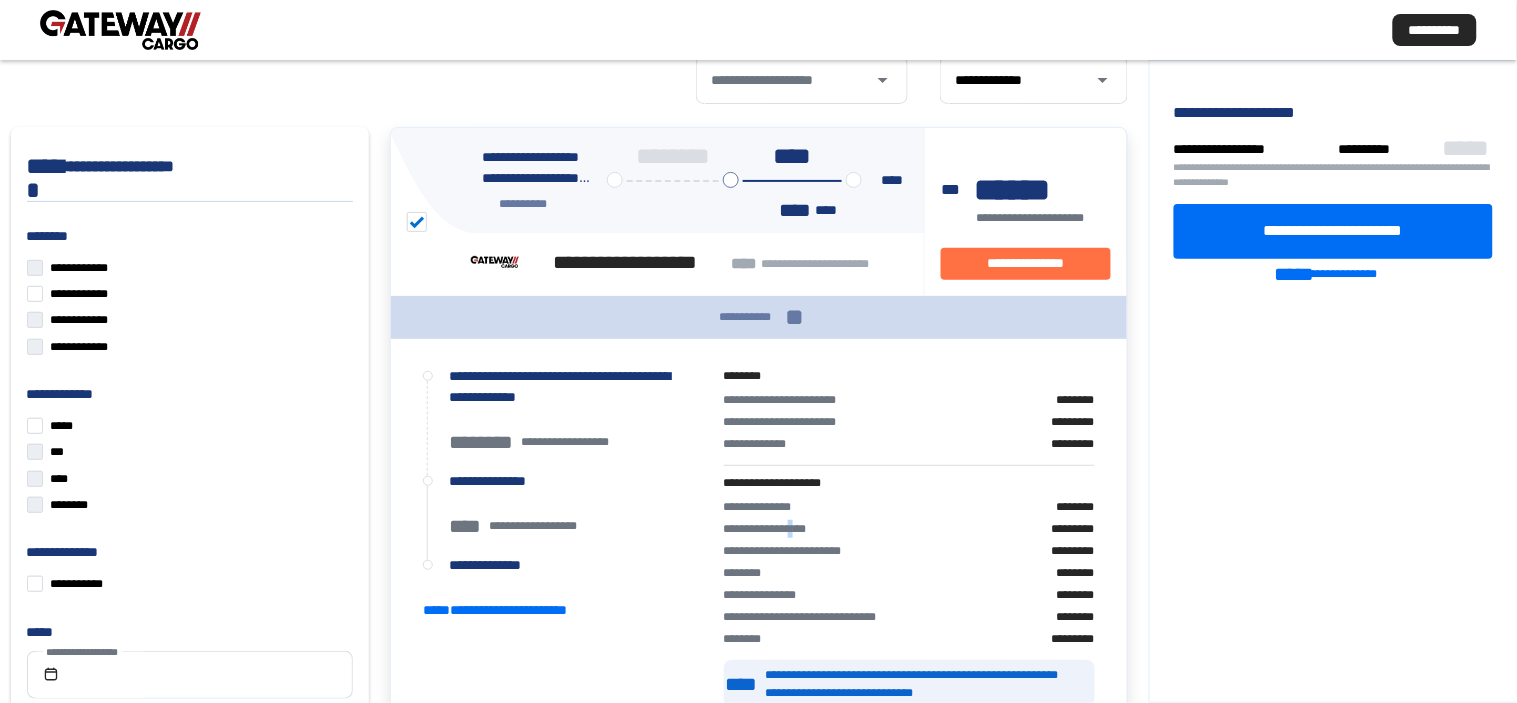 click on "**********" 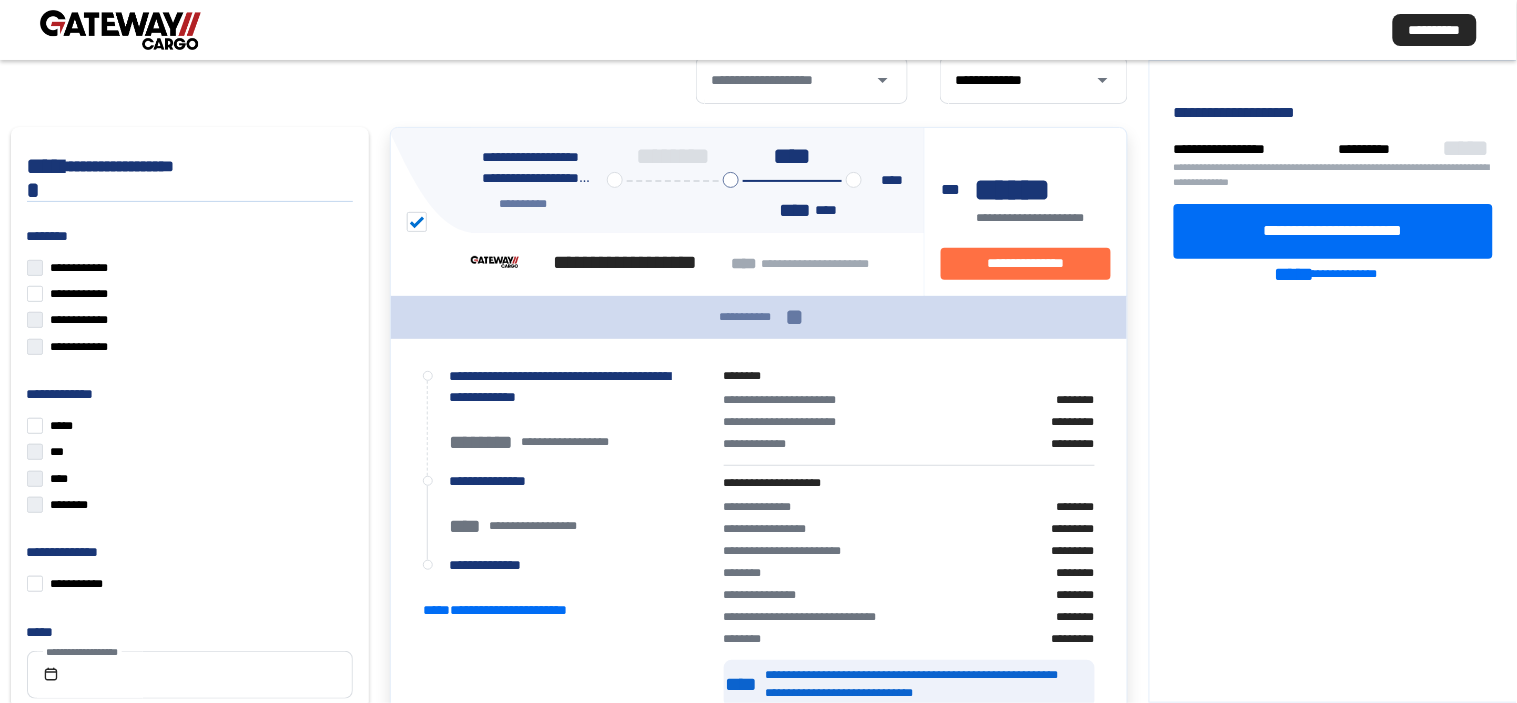click on "**********" 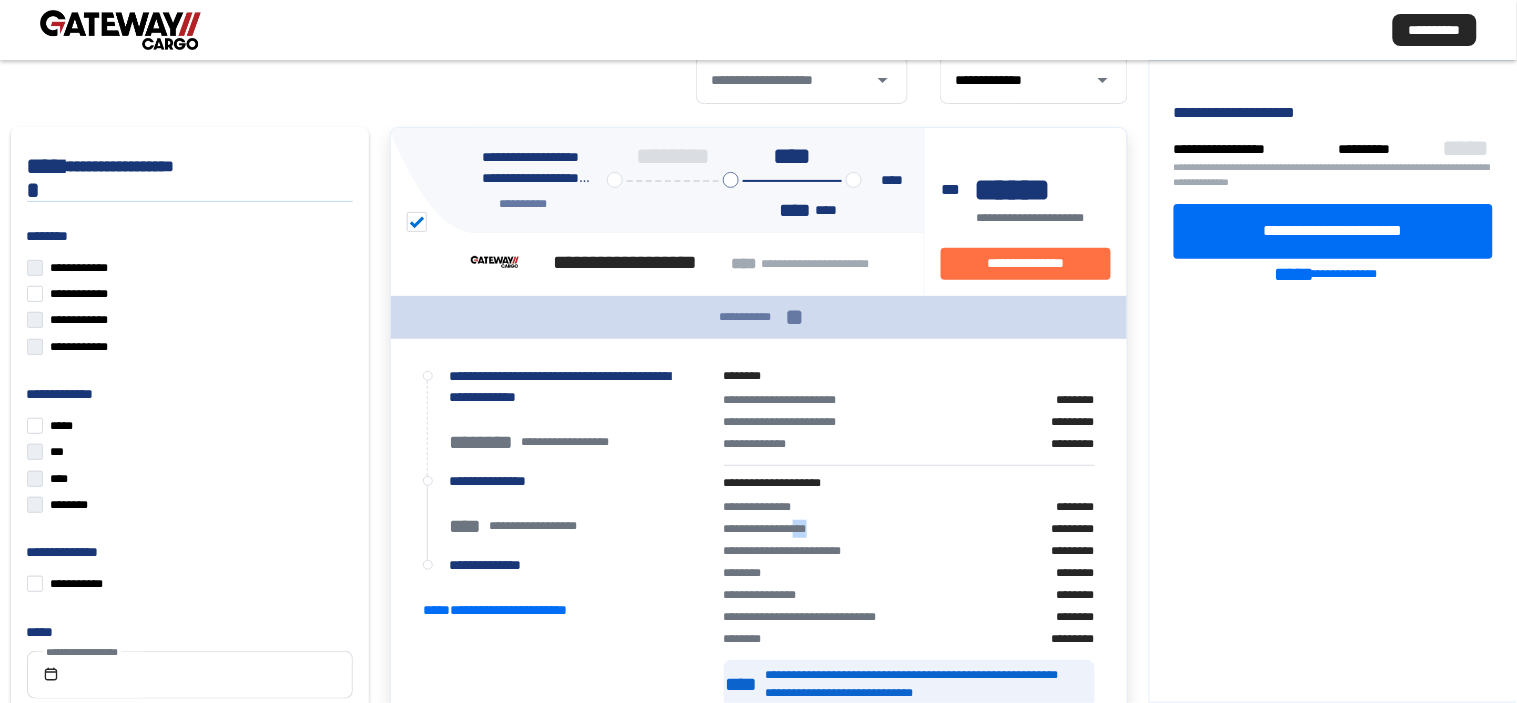 click on "**********" 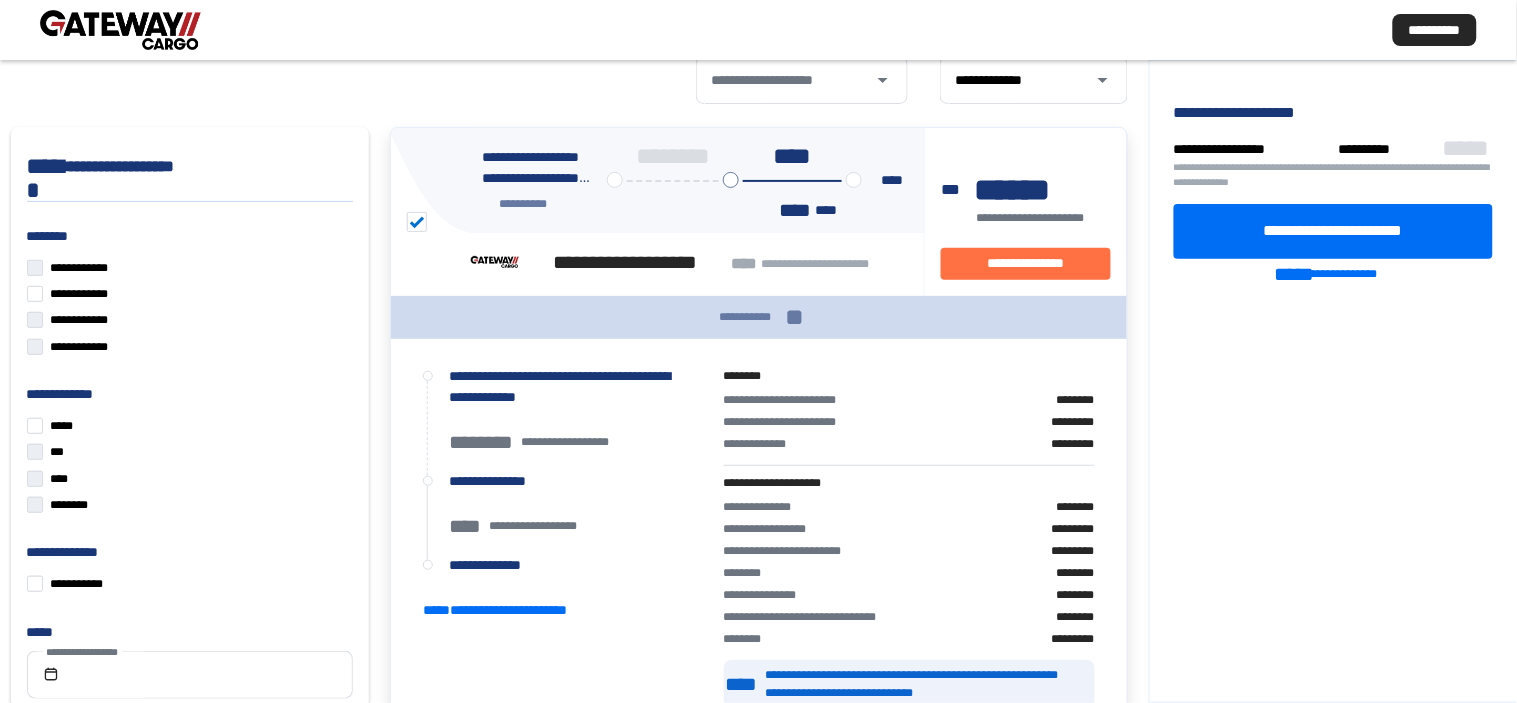 click on "**********" 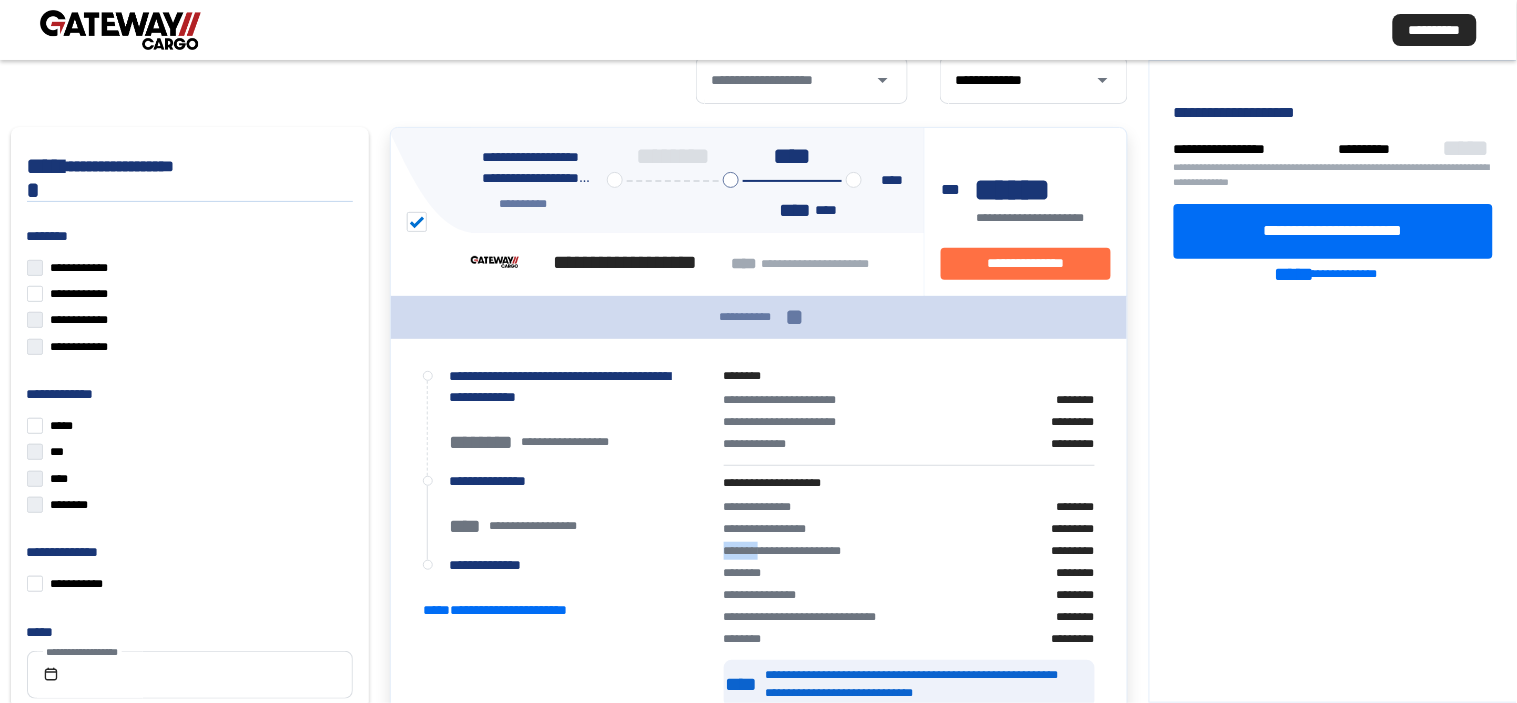 click on "**********" 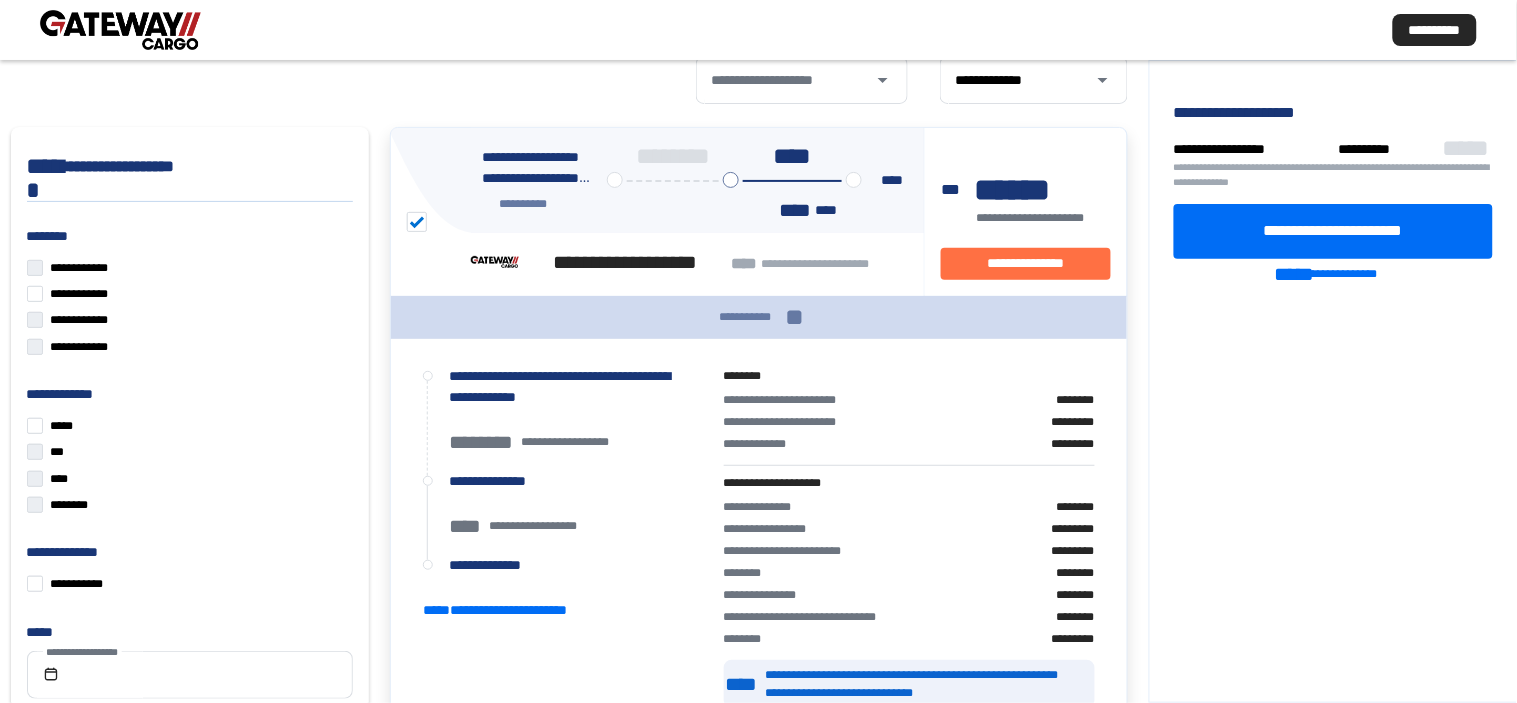 click on "********" 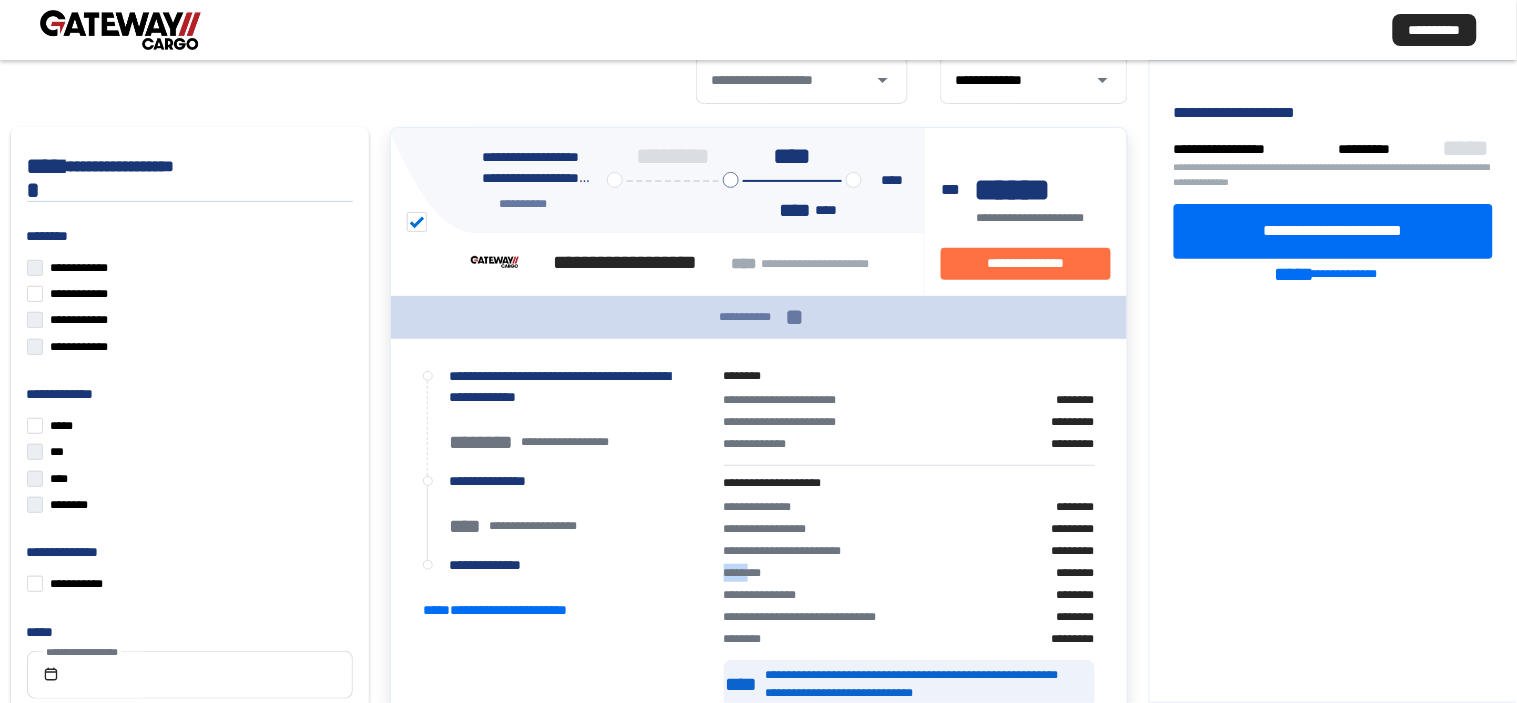 click on "********" 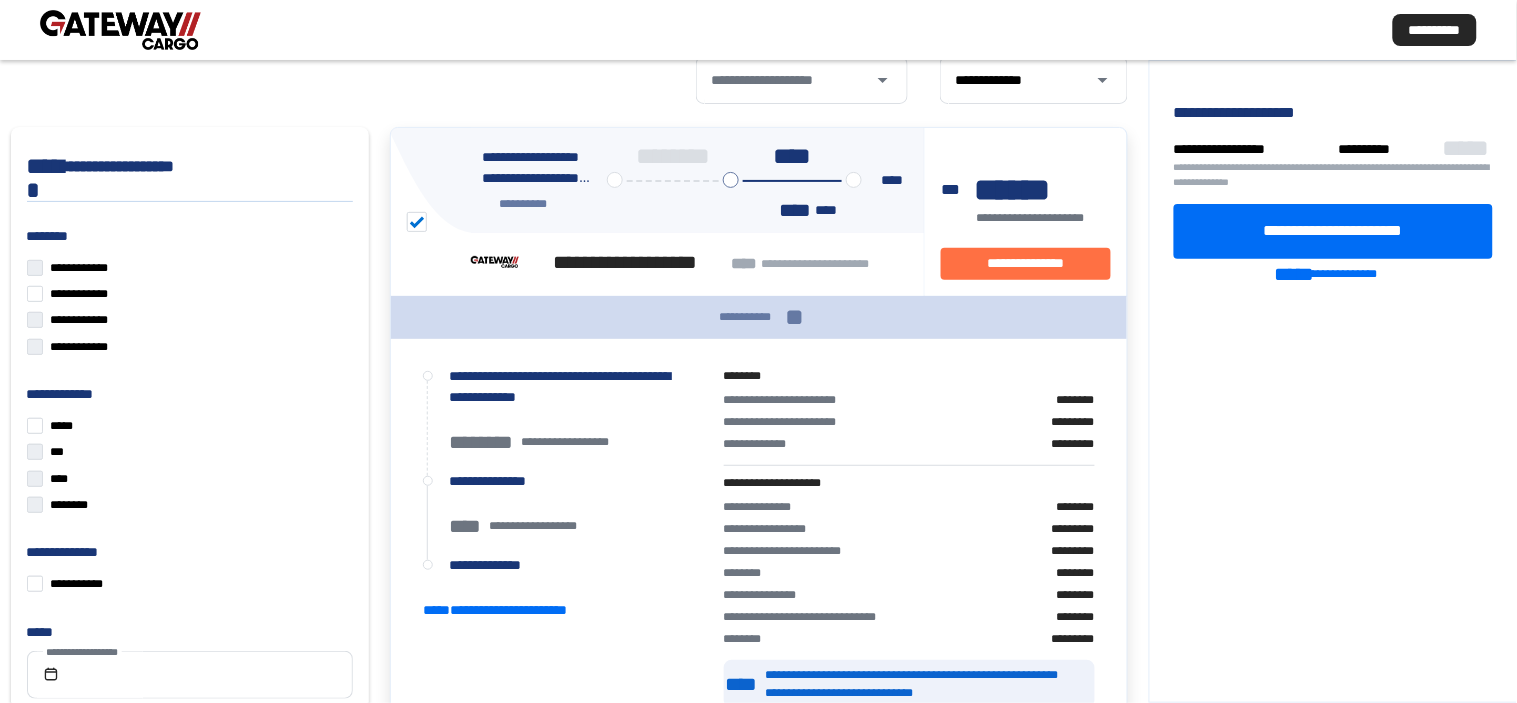 click on "**********" 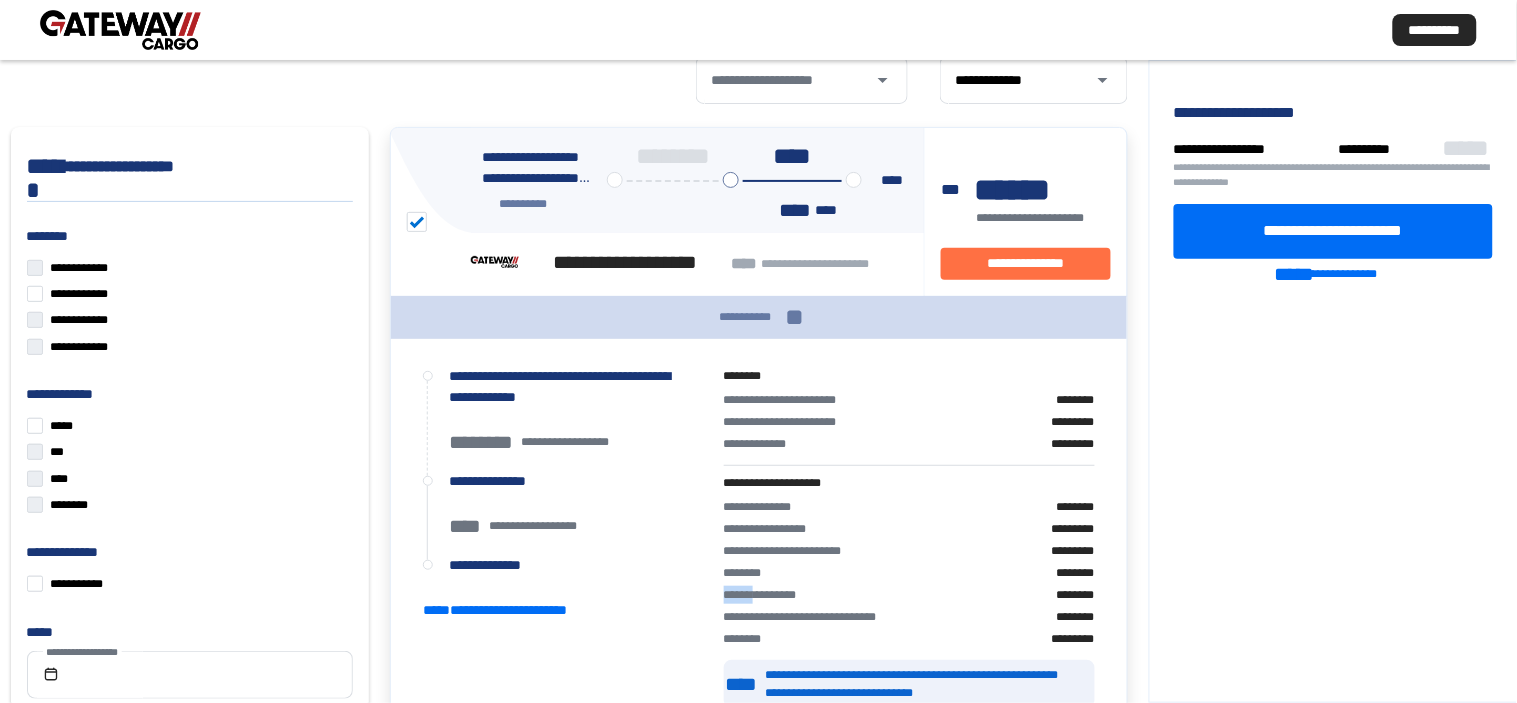 click on "**********" 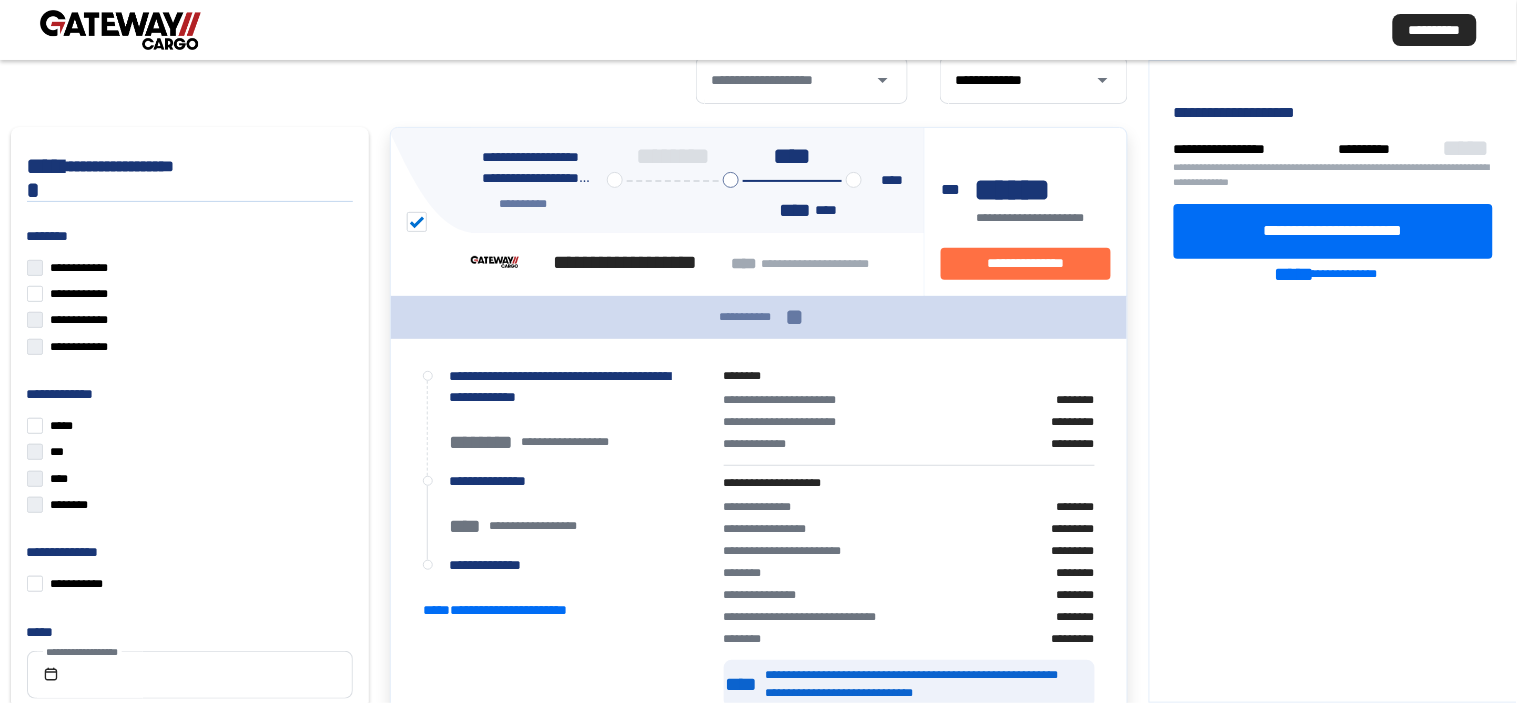 click on "********" 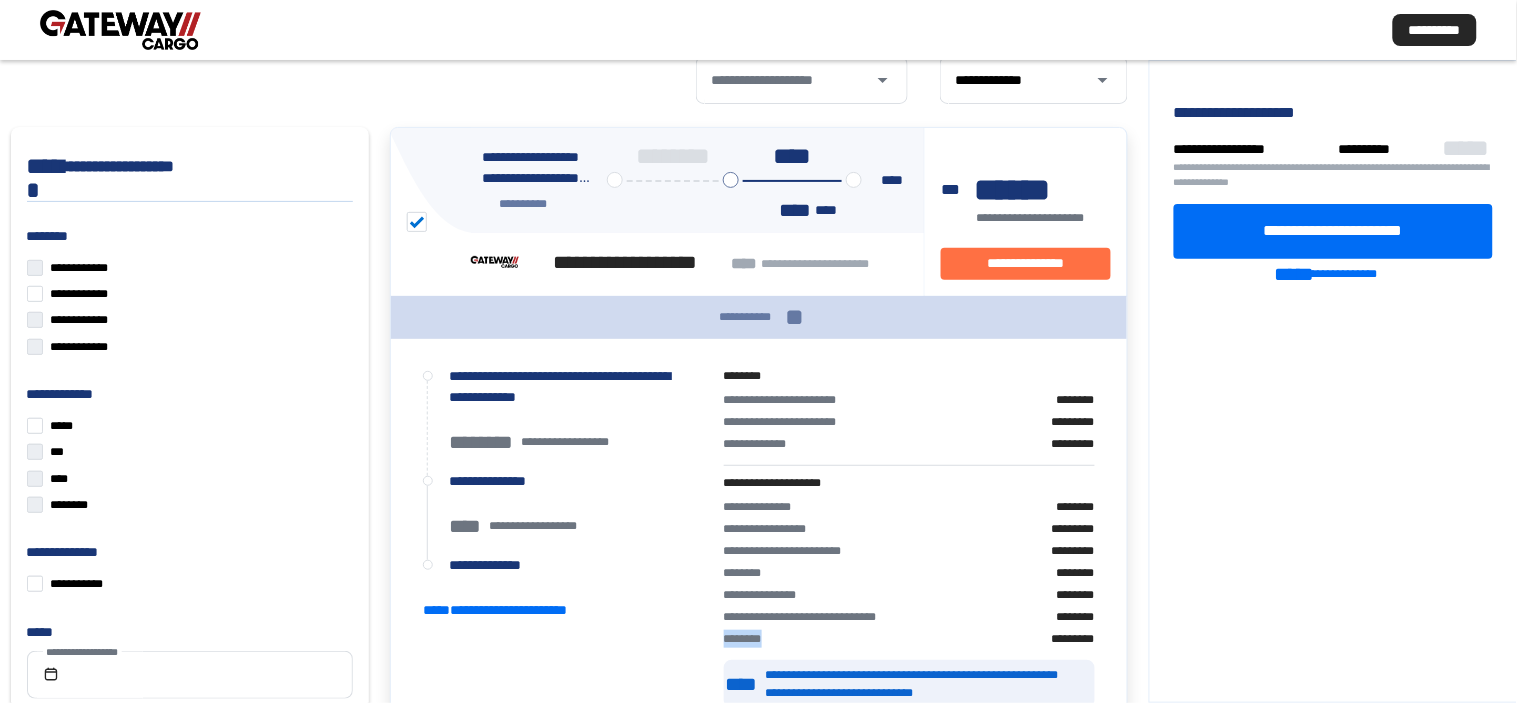 click on "********" 